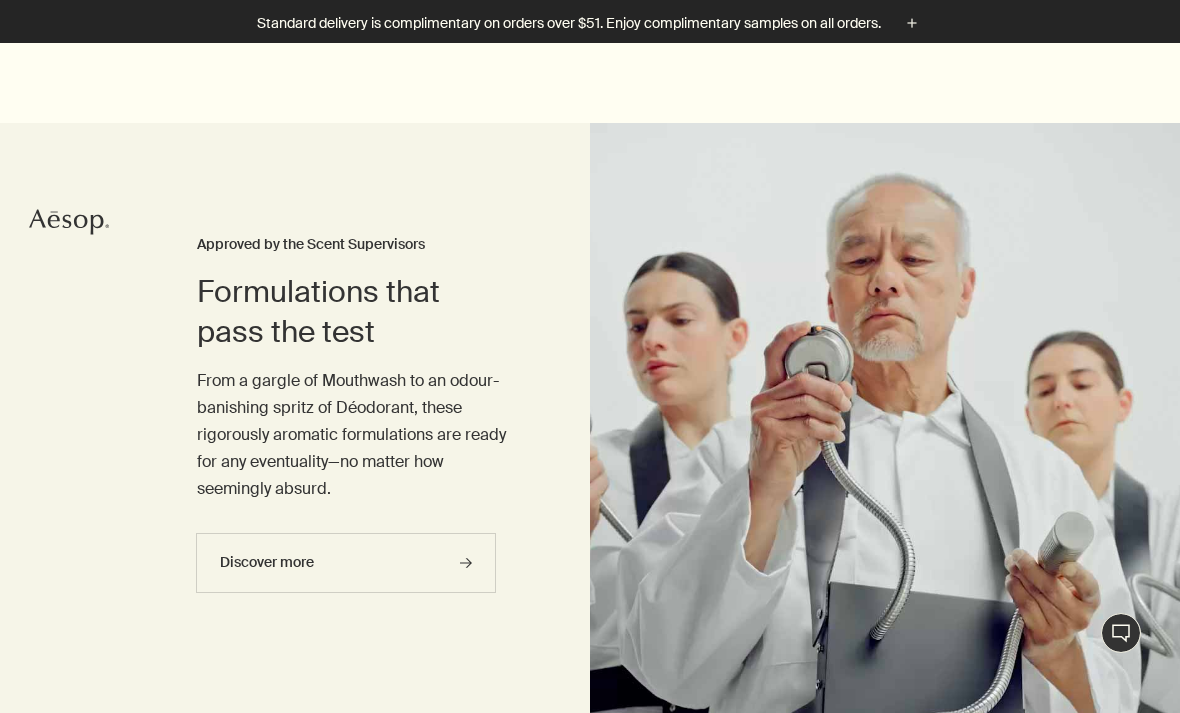 scroll, scrollTop: 470, scrollLeft: 0, axis: vertical 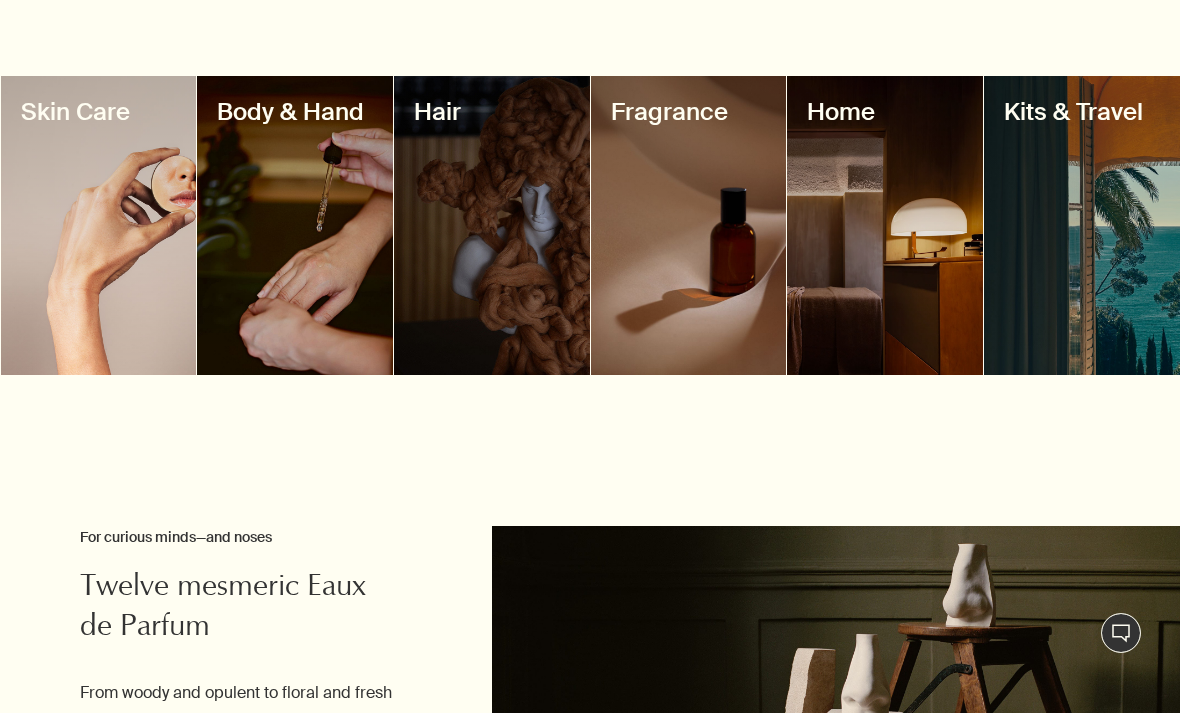 click at bounding box center [295, 225] 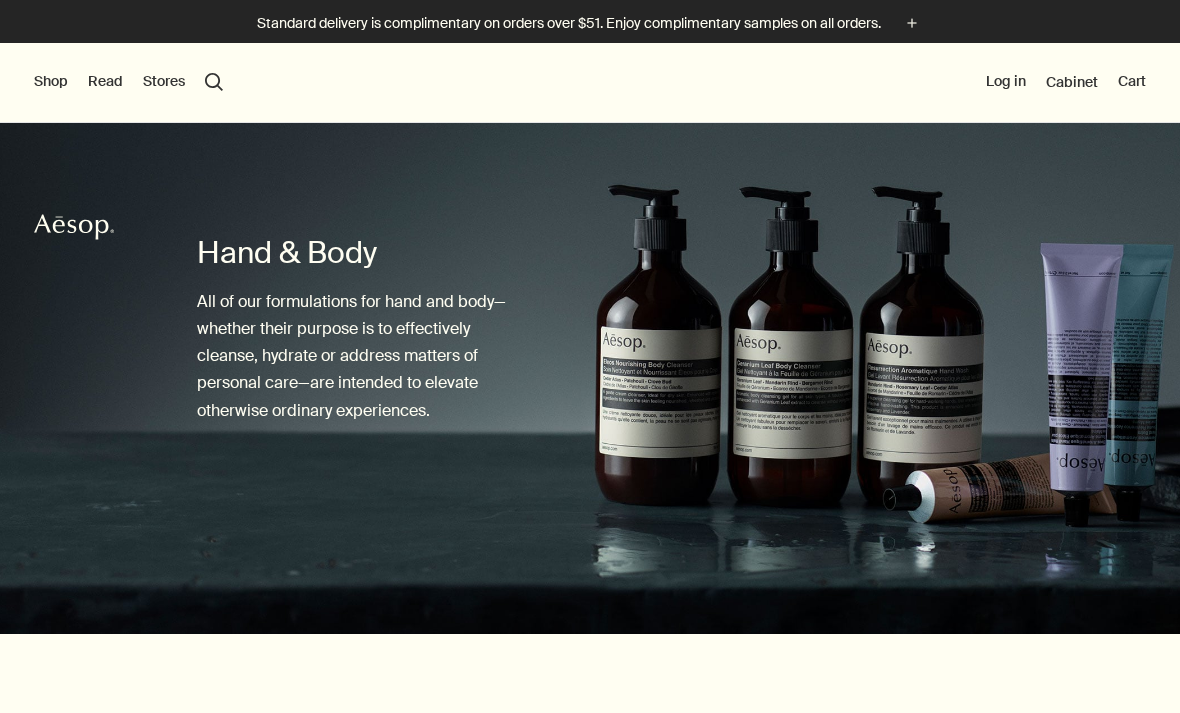 scroll, scrollTop: 0, scrollLeft: 0, axis: both 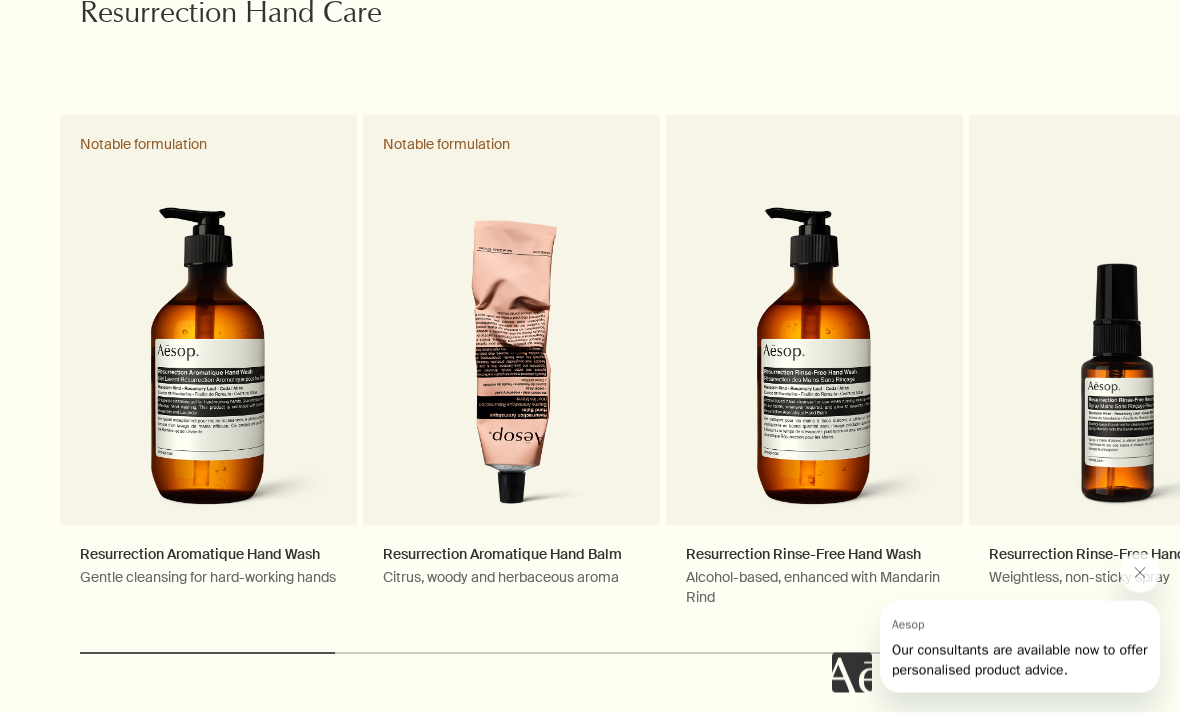 click on "Resurrection Aromatique Hand Wash Gentle cleansing for hard-working hands Notable formulation" at bounding box center (208, 372) 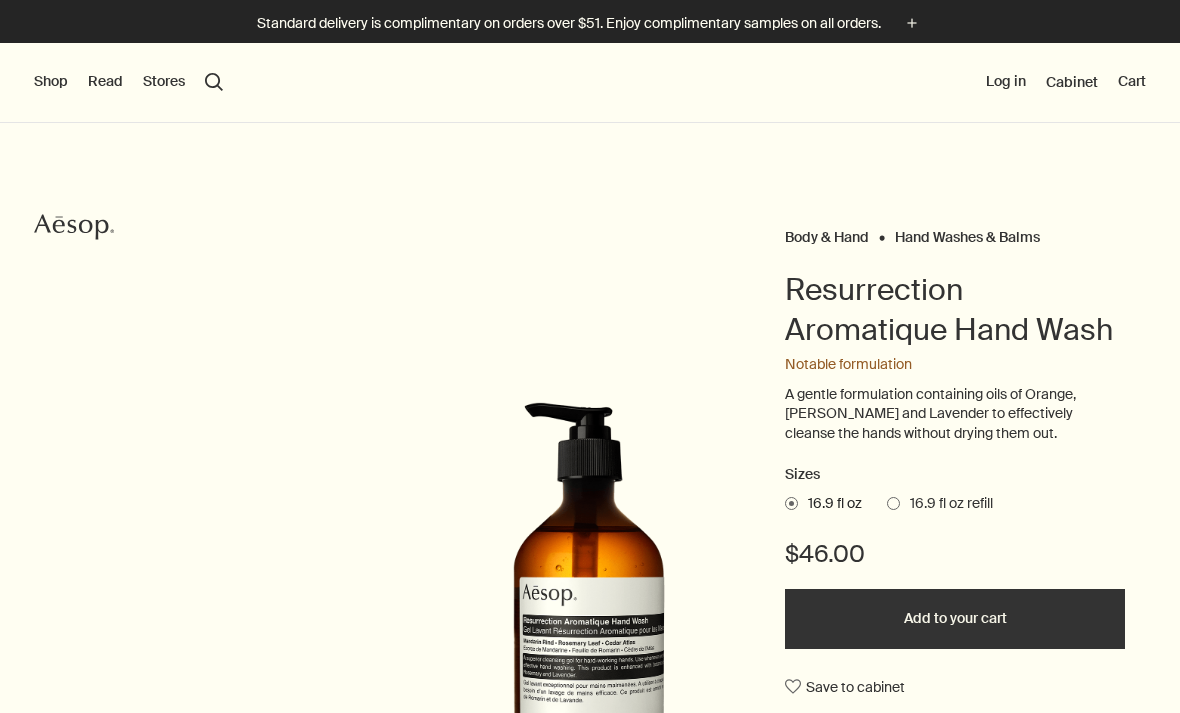 scroll, scrollTop: 0, scrollLeft: 0, axis: both 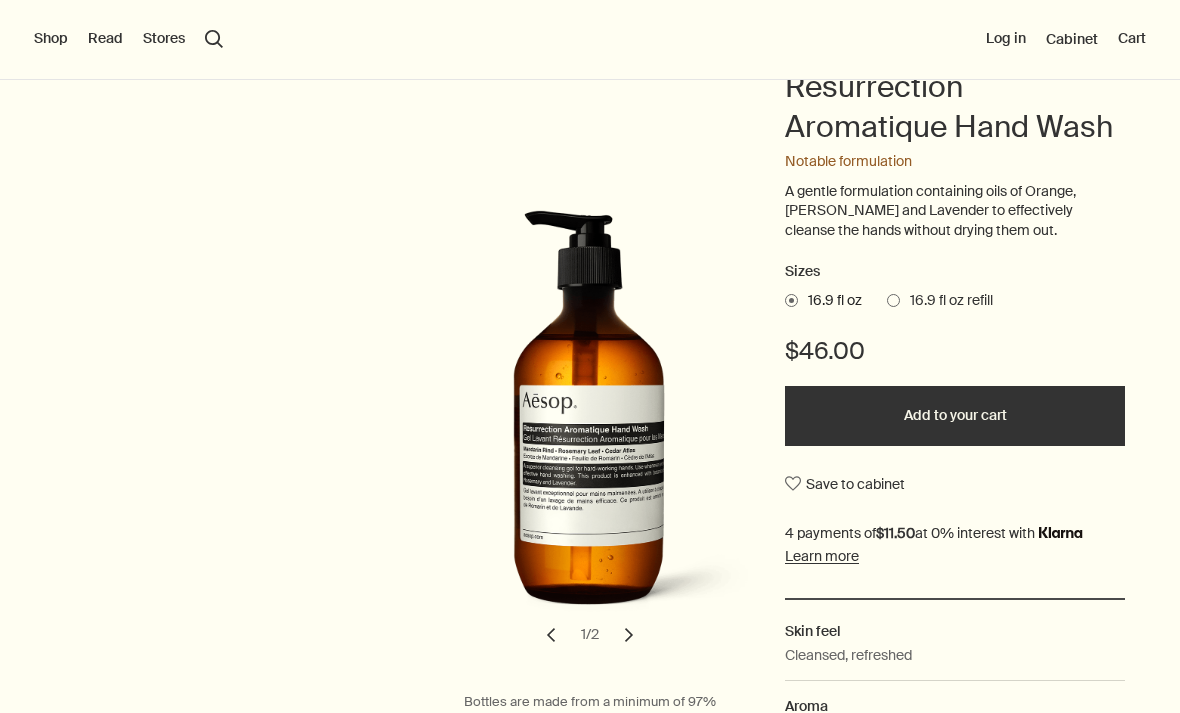 click on "Shop" at bounding box center (51, 39) 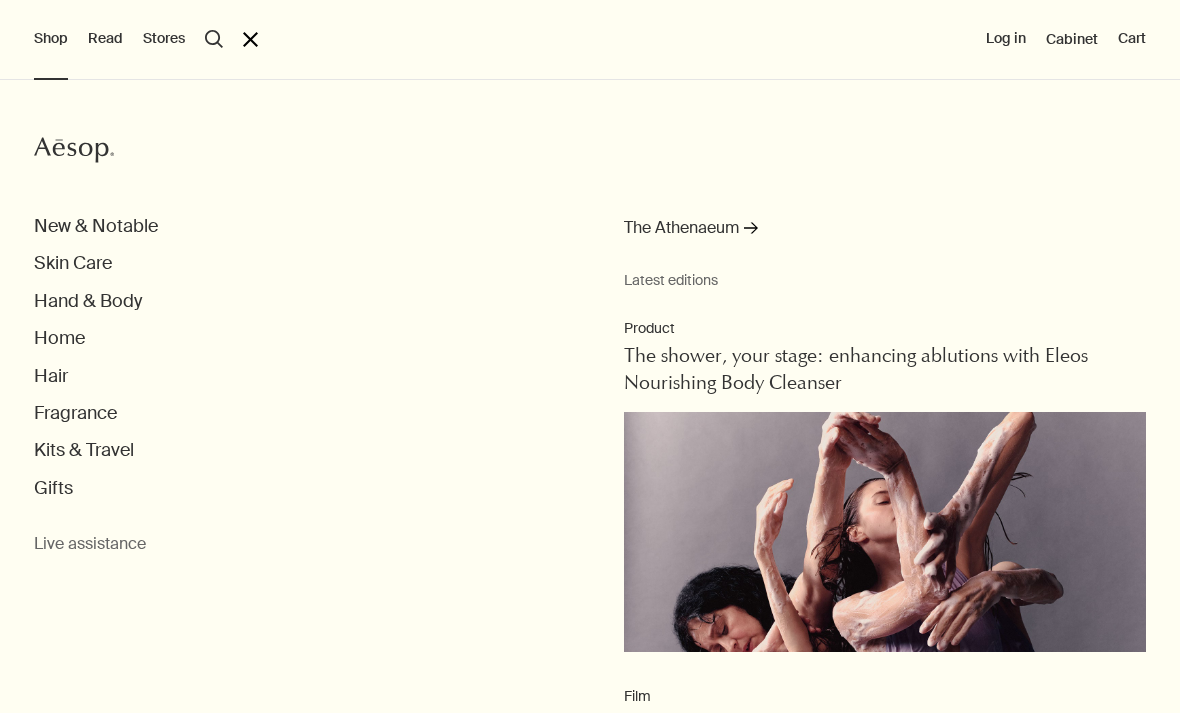 click on "Hand & Body" at bounding box center [88, 301] 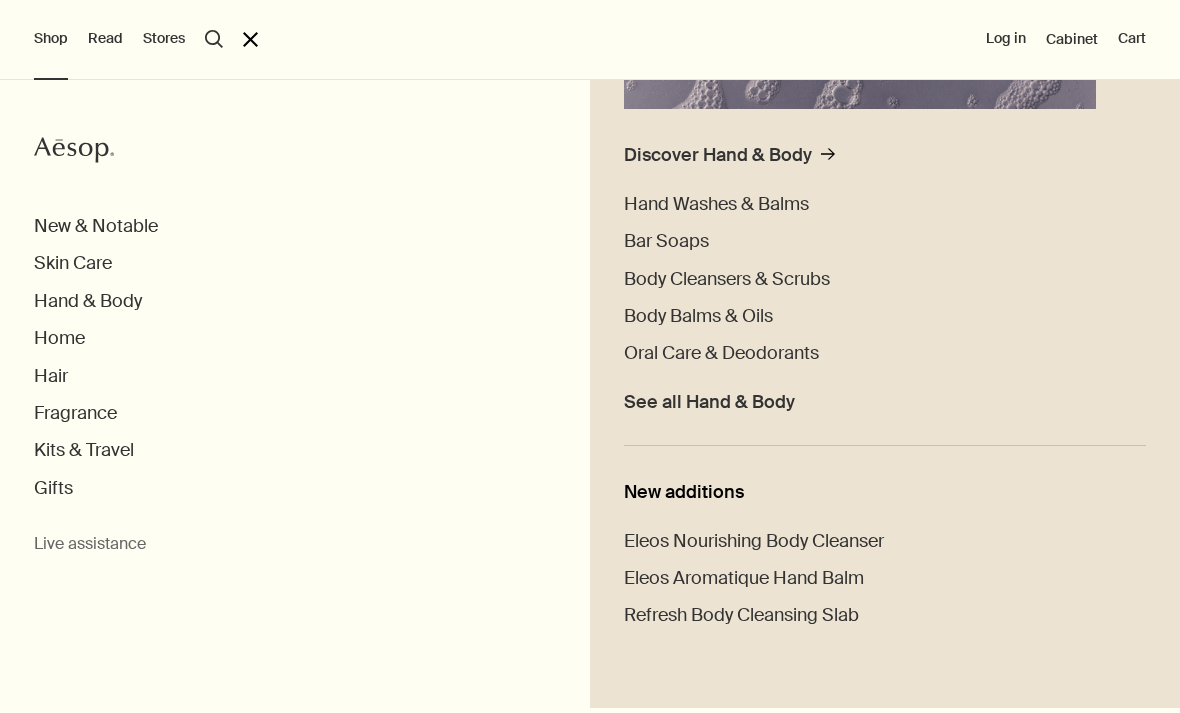 scroll, scrollTop: 469, scrollLeft: 0, axis: vertical 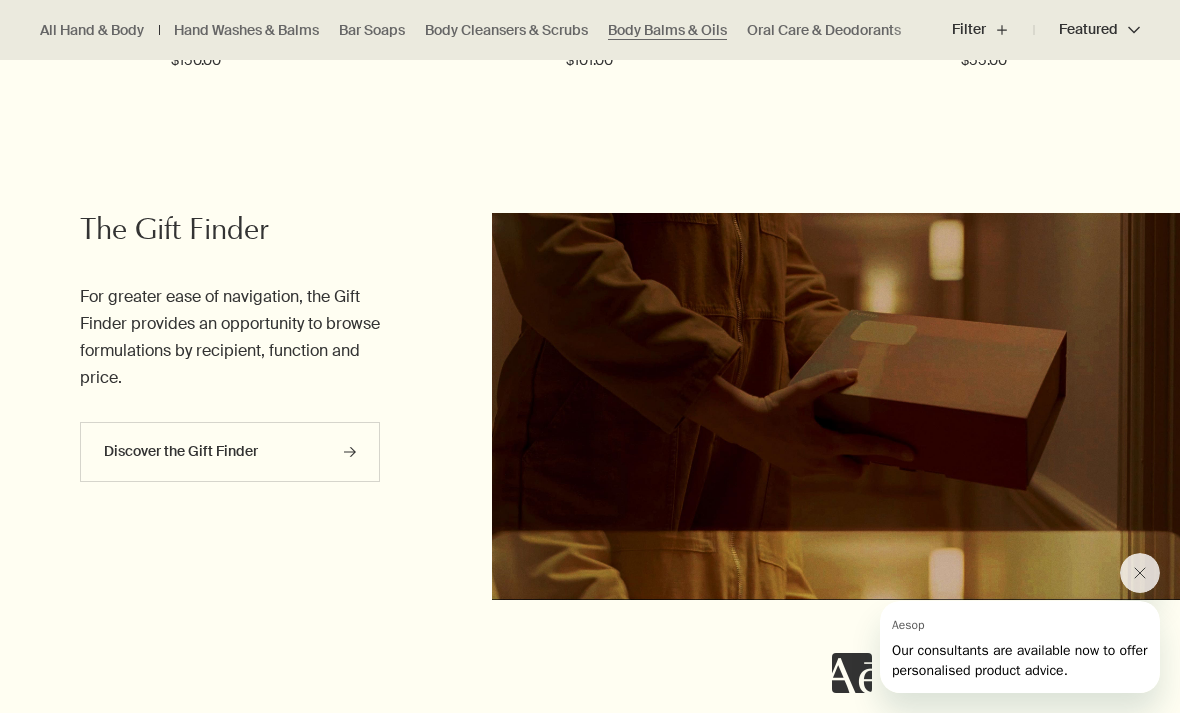 click on "Discover the Gift Finder   rightArrow" at bounding box center [230, 452] 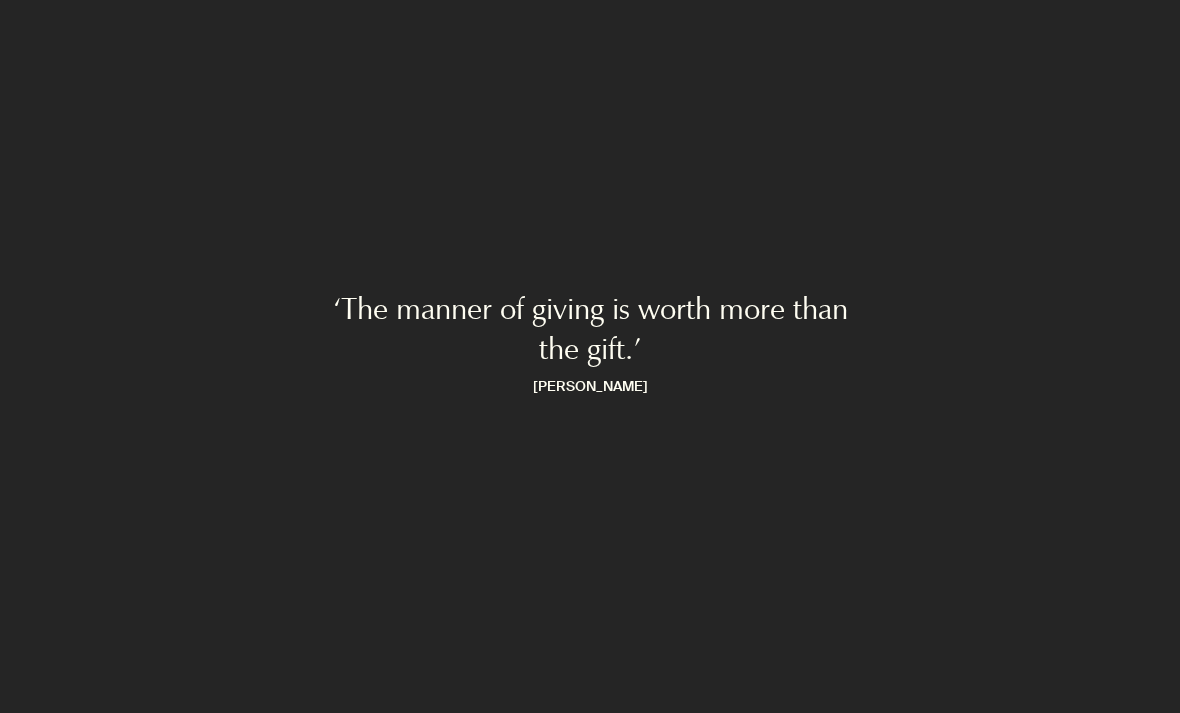 scroll, scrollTop: 0, scrollLeft: 0, axis: both 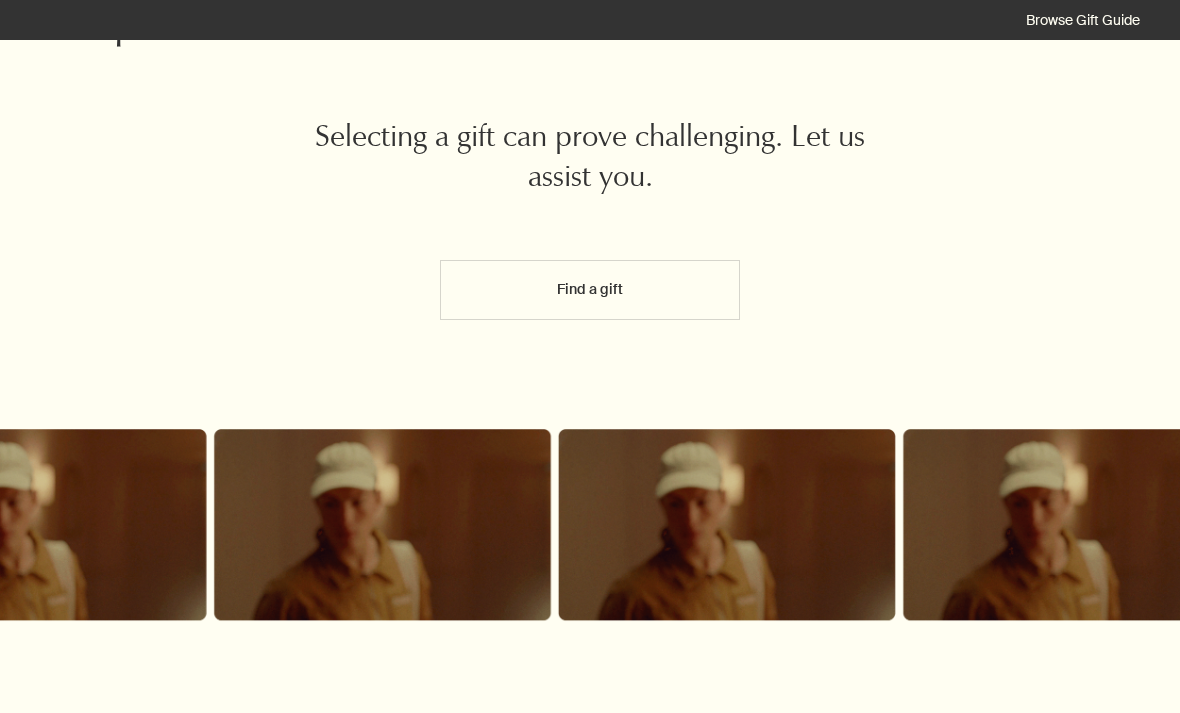 click on "Find a gift" at bounding box center (590, 290) 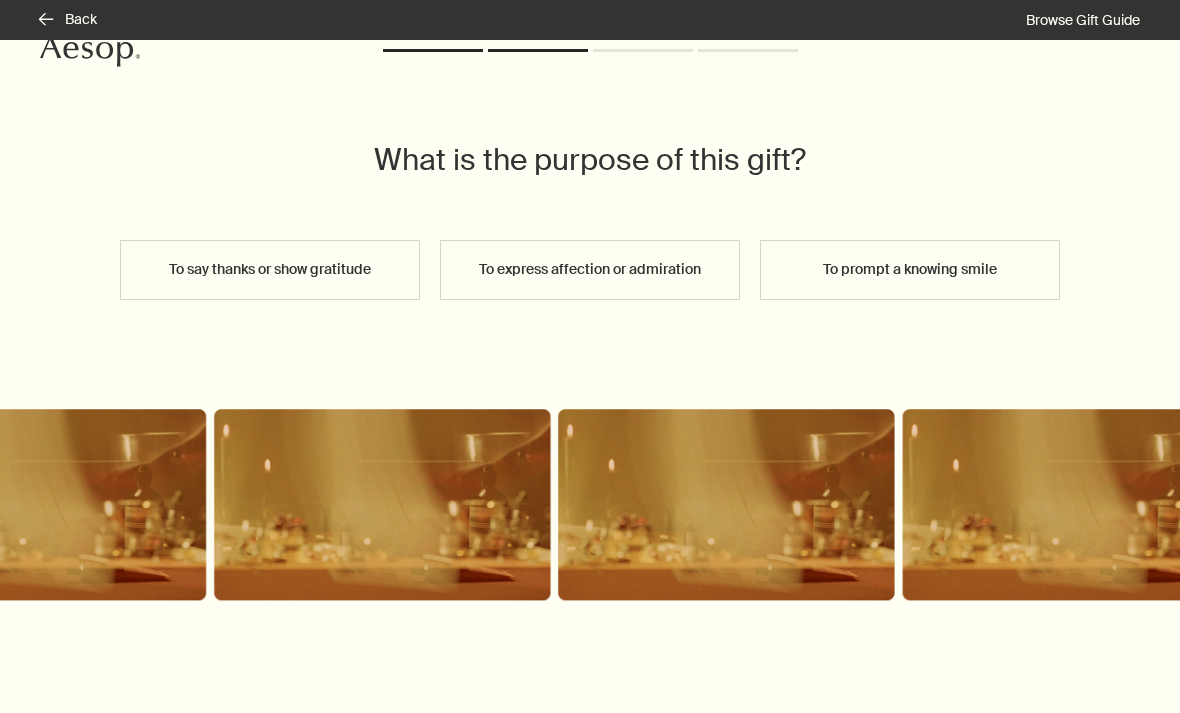 click on "To say thanks or show gratitude" at bounding box center [270, 270] 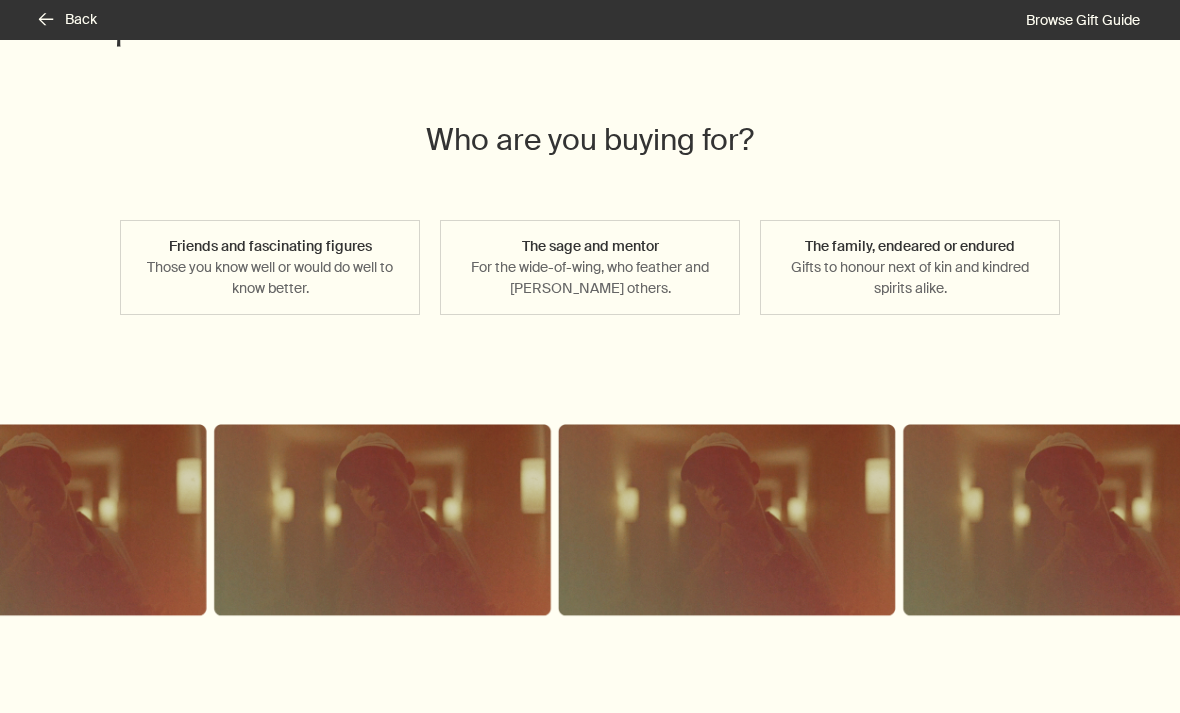 scroll, scrollTop: 80, scrollLeft: 0, axis: vertical 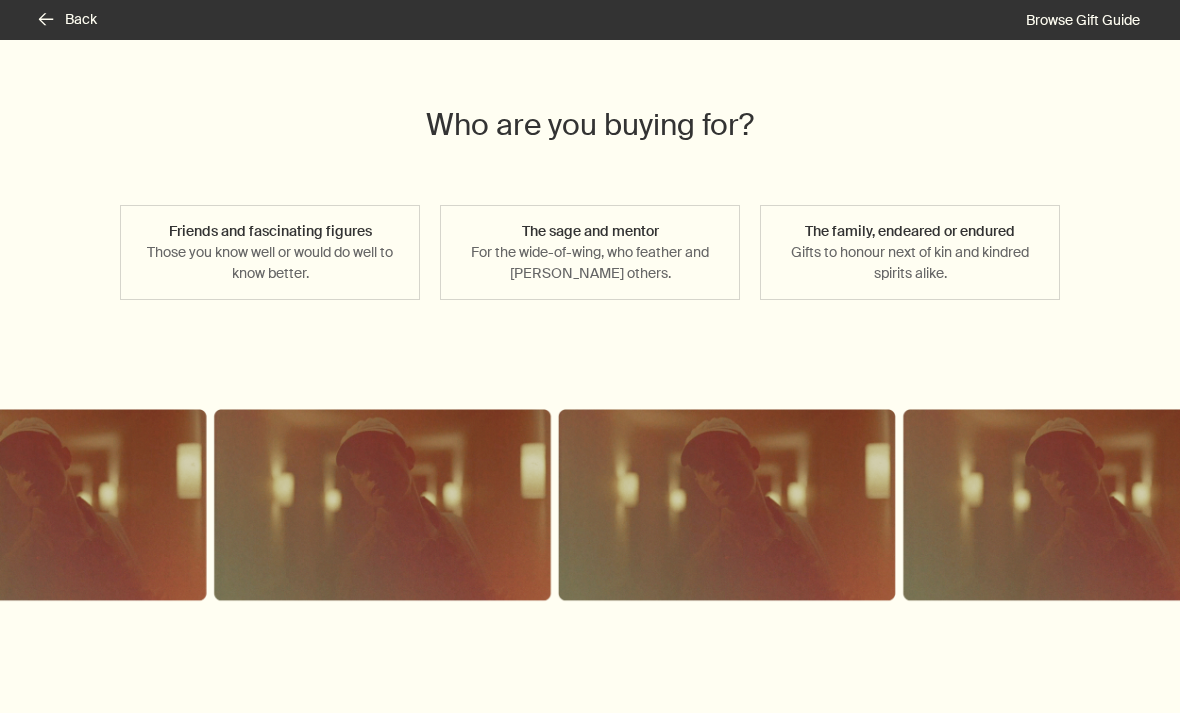 click on "Friends and fascinating figures Those you know well or would do well to know better." at bounding box center [270, 252] 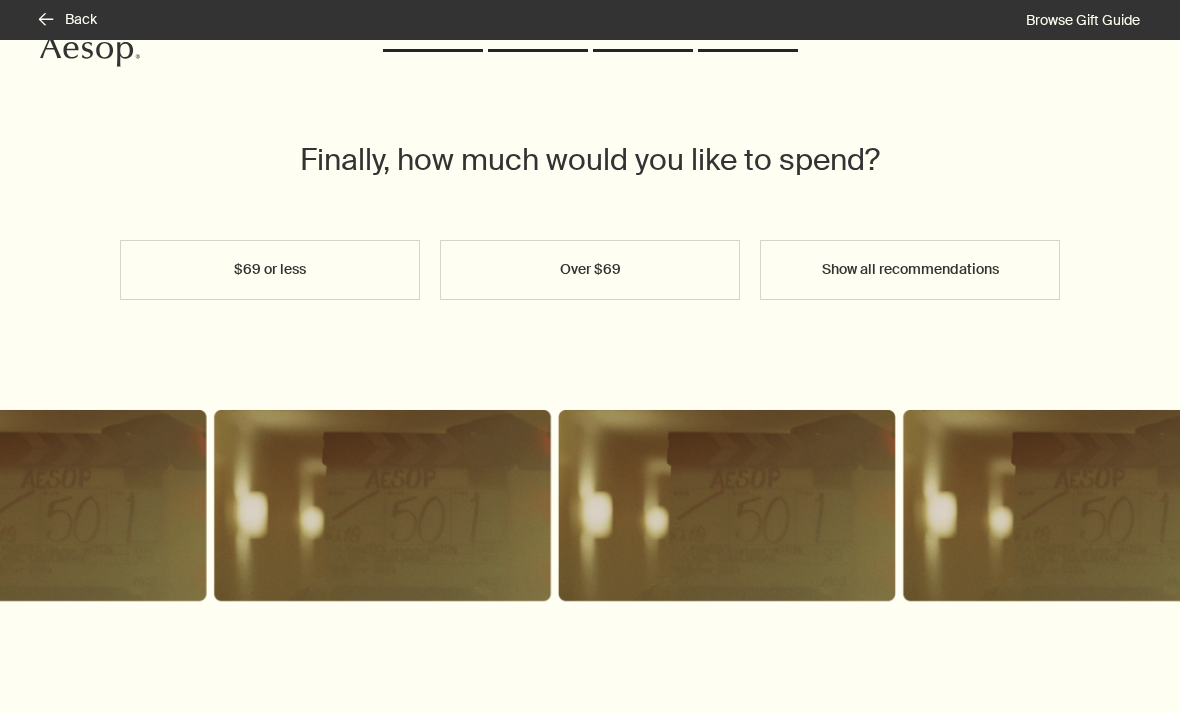 click on "Show all recommendations" at bounding box center [910, 270] 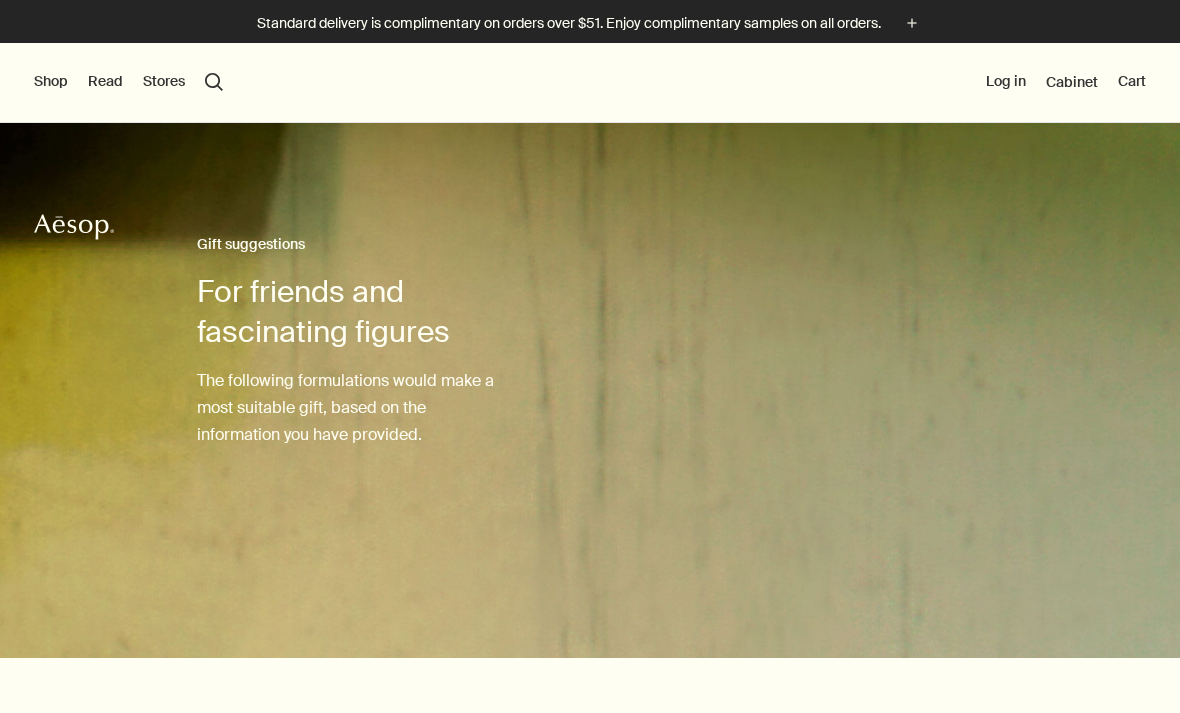 scroll, scrollTop: 2, scrollLeft: 0, axis: vertical 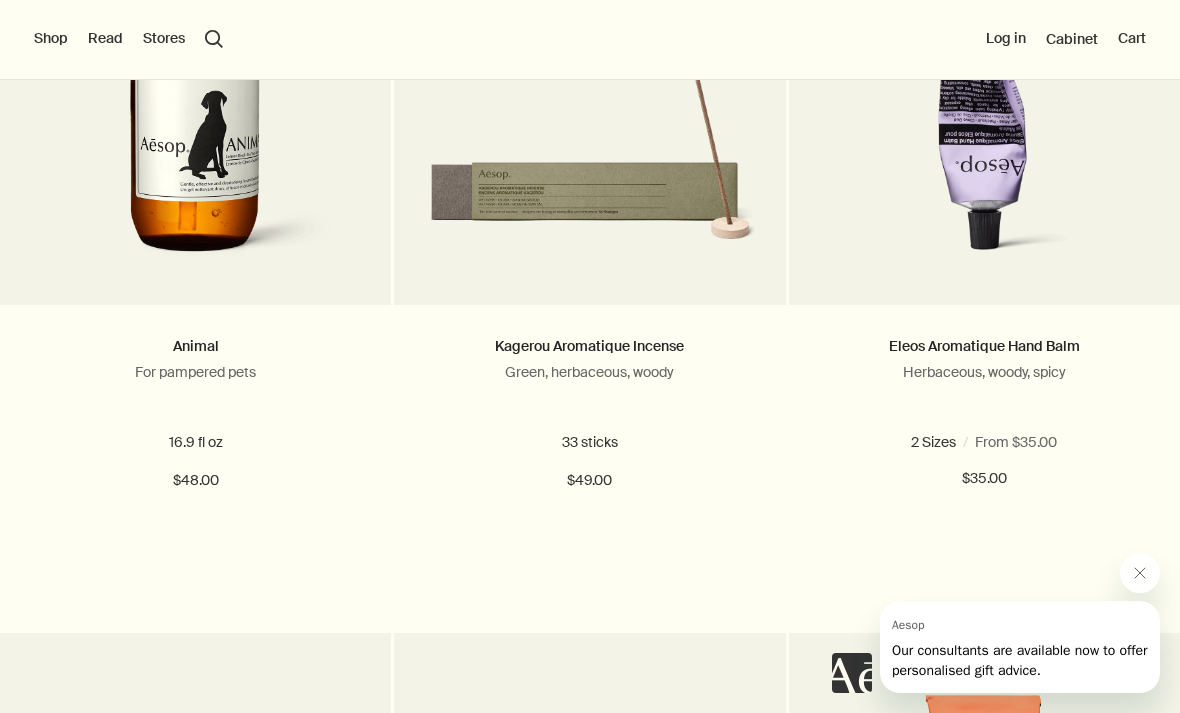 click on "16.5 oz" at bounding box center [1034, 442] 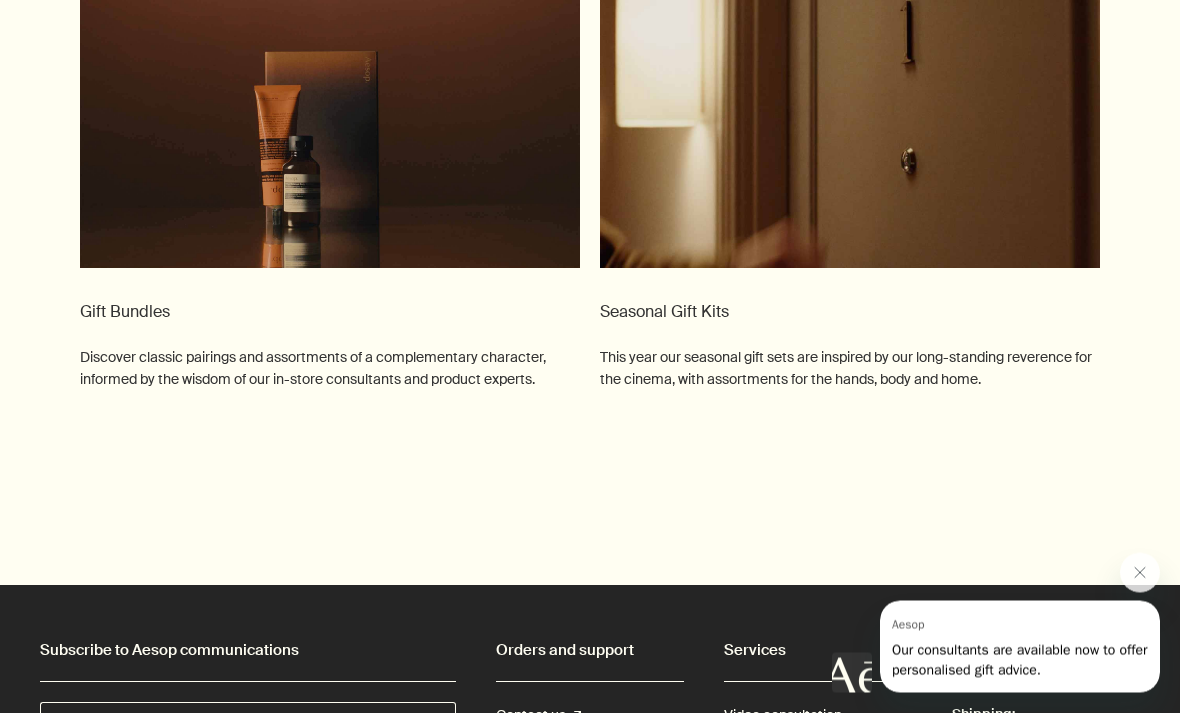 scroll, scrollTop: 3401, scrollLeft: 0, axis: vertical 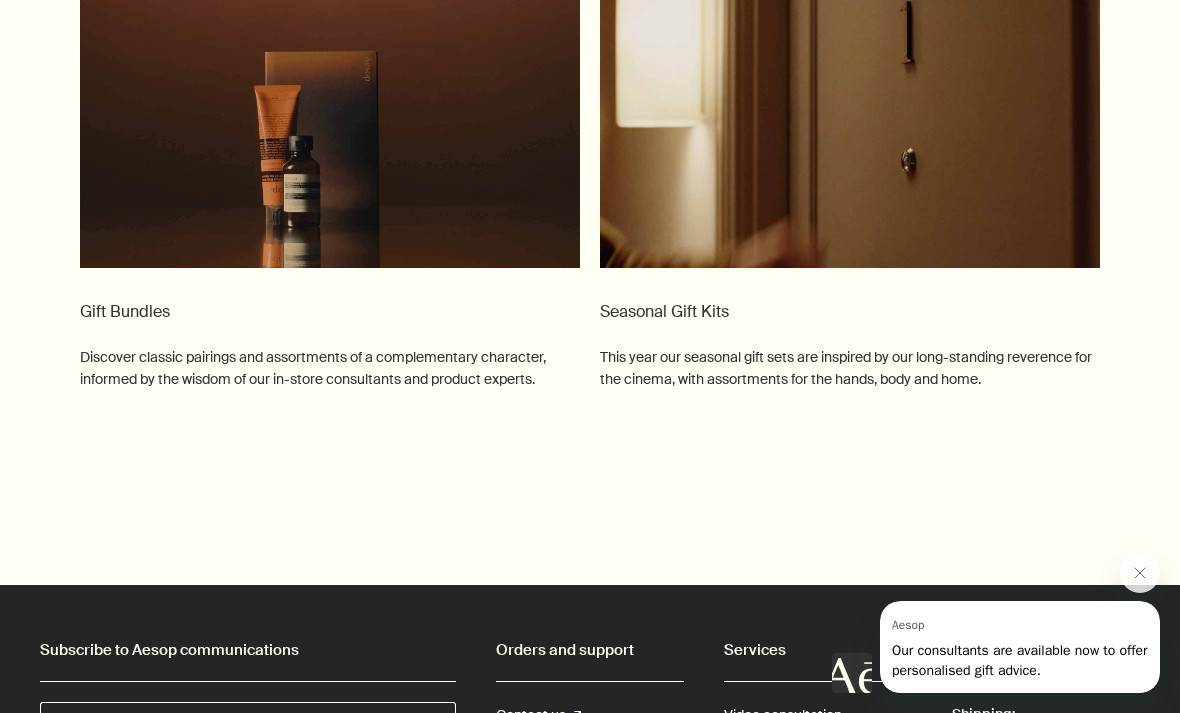 click on "Discover classic pairings and assortments of a complementary character, informed by the wisdom of our in-store consultants and product experts." at bounding box center [330, 368] 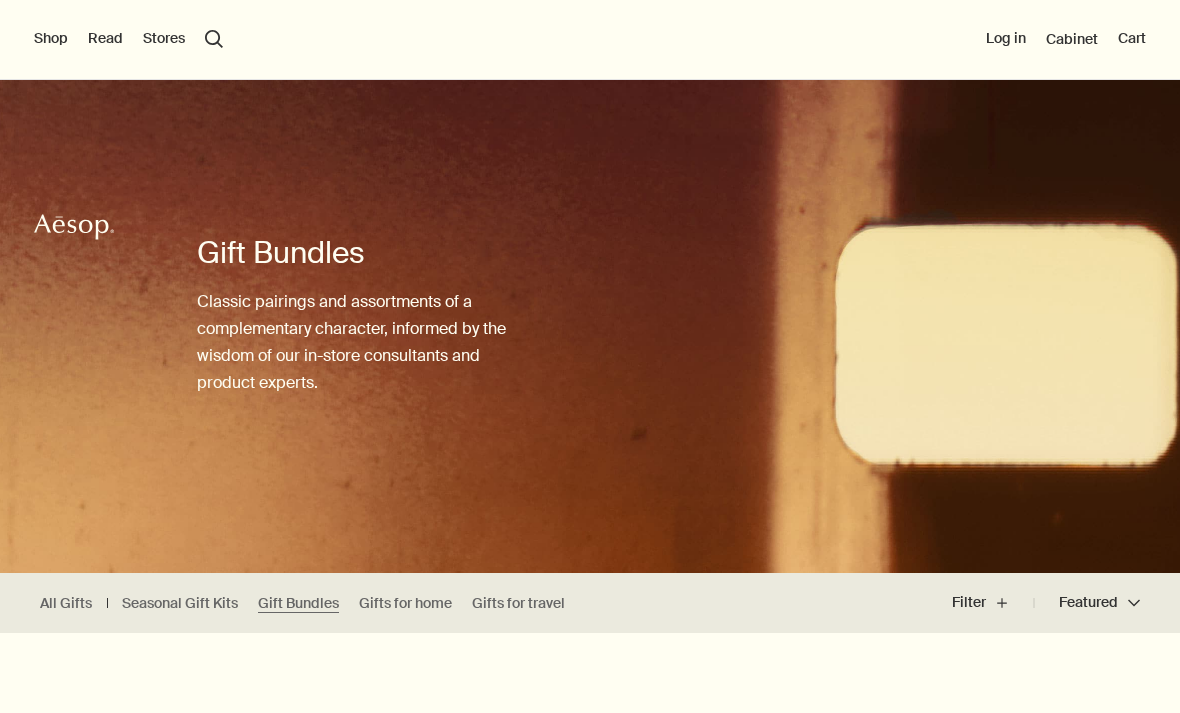 scroll, scrollTop: 126, scrollLeft: 0, axis: vertical 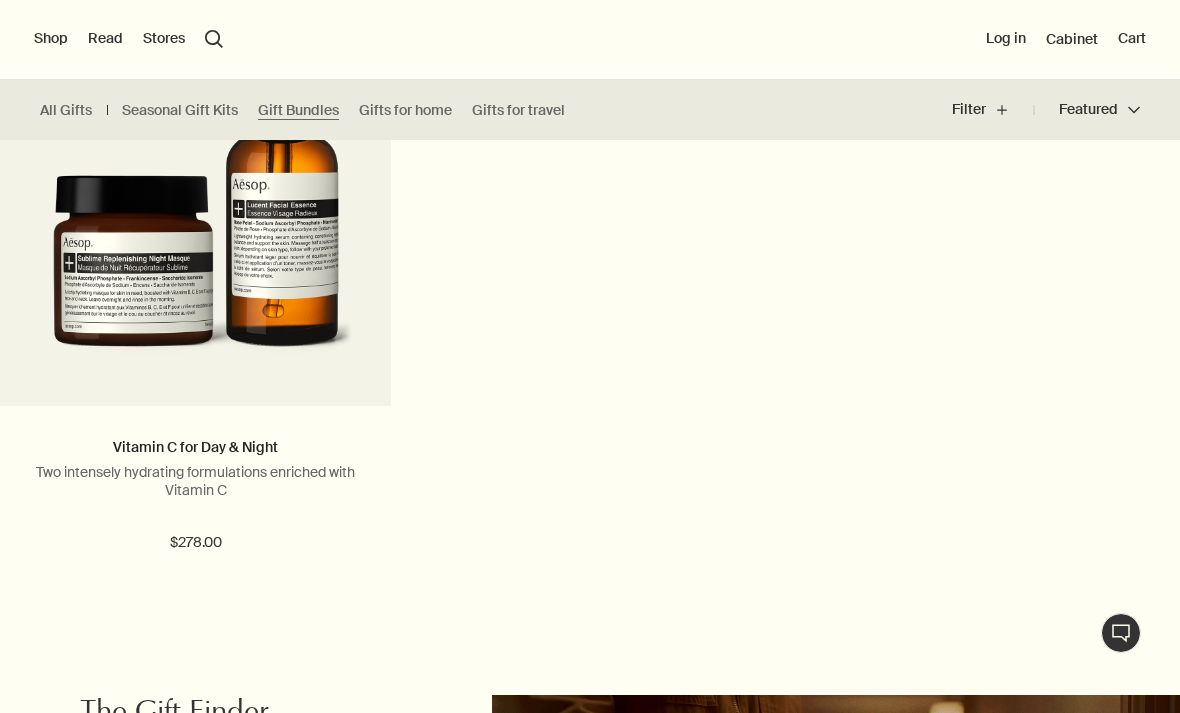 click on "Shop" at bounding box center [51, 39] 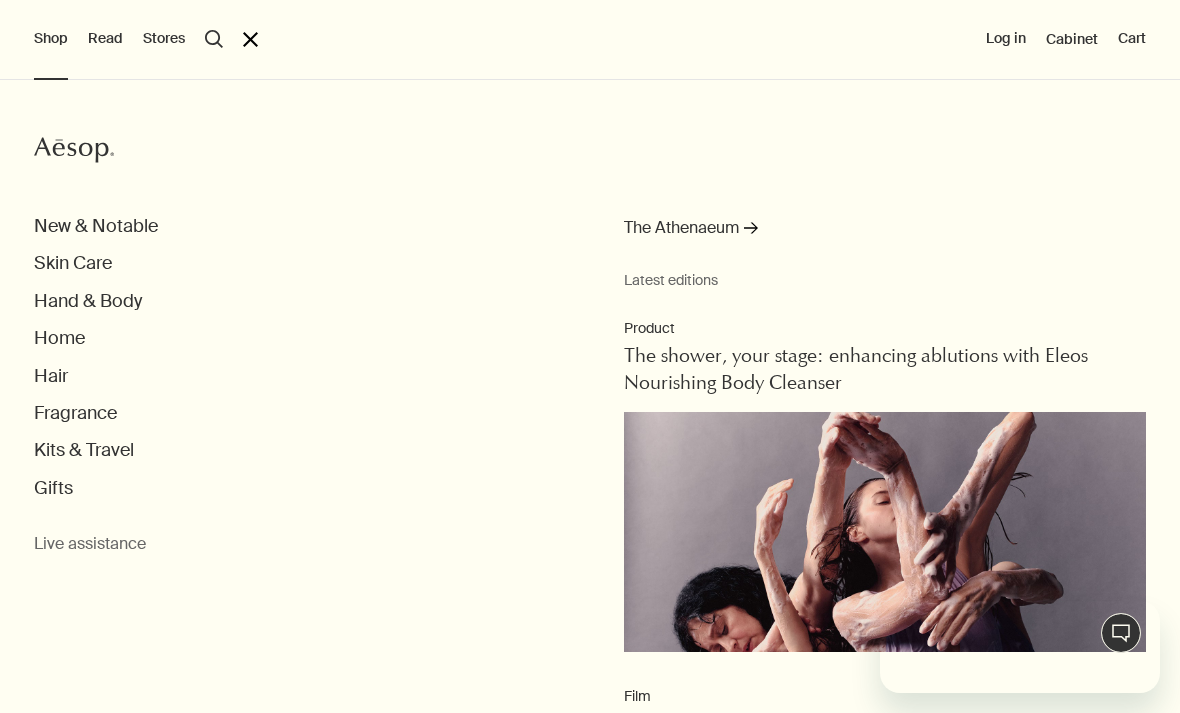 scroll, scrollTop: 0, scrollLeft: 0, axis: both 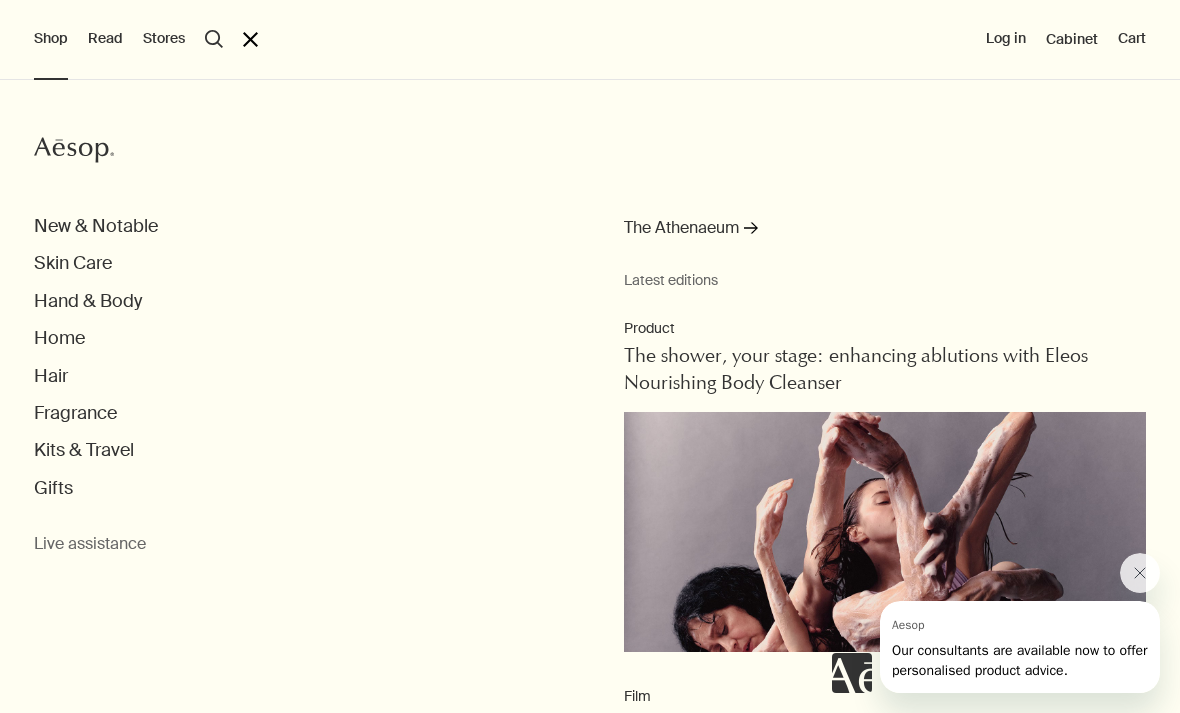 click on "Kits & Travel" at bounding box center [84, 450] 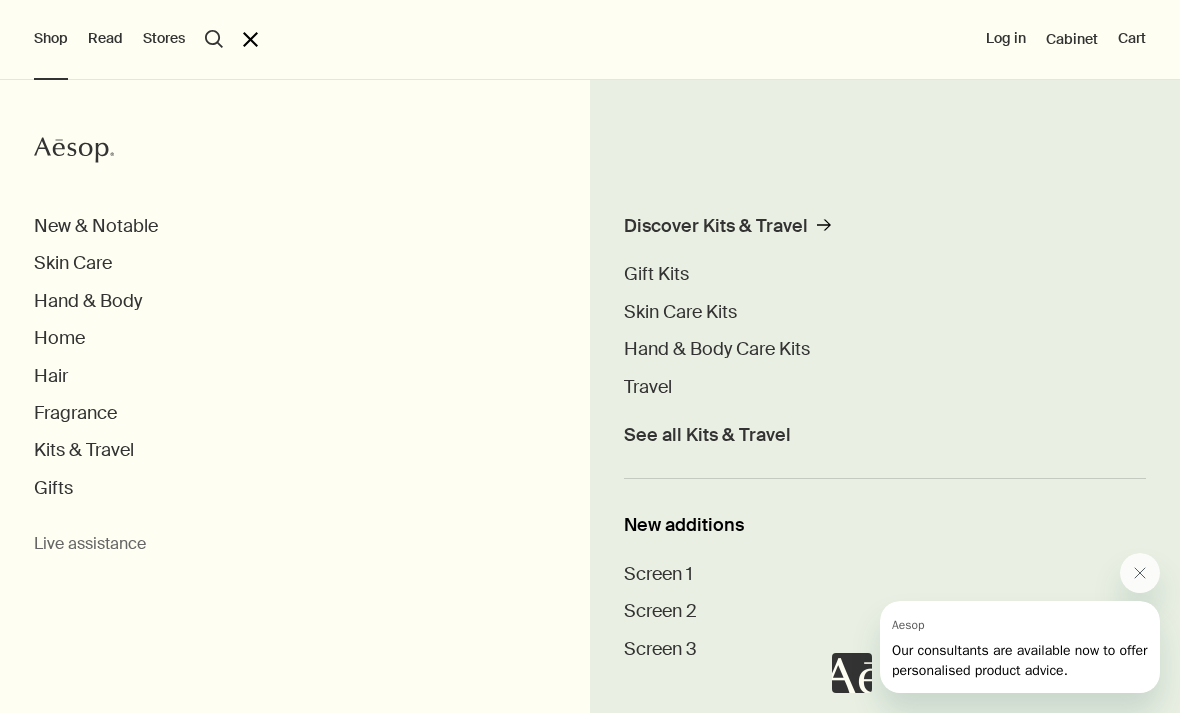 click on "Hand & Body Care Kits" at bounding box center (717, 349) 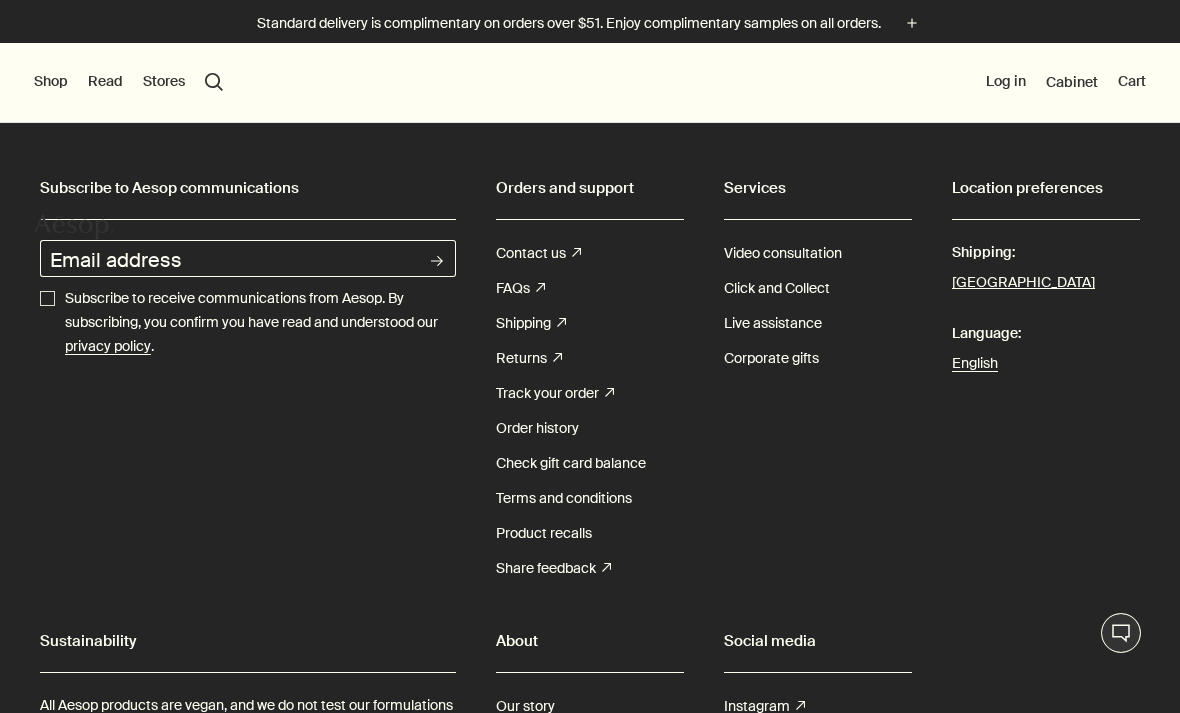scroll, scrollTop: 0, scrollLeft: 0, axis: both 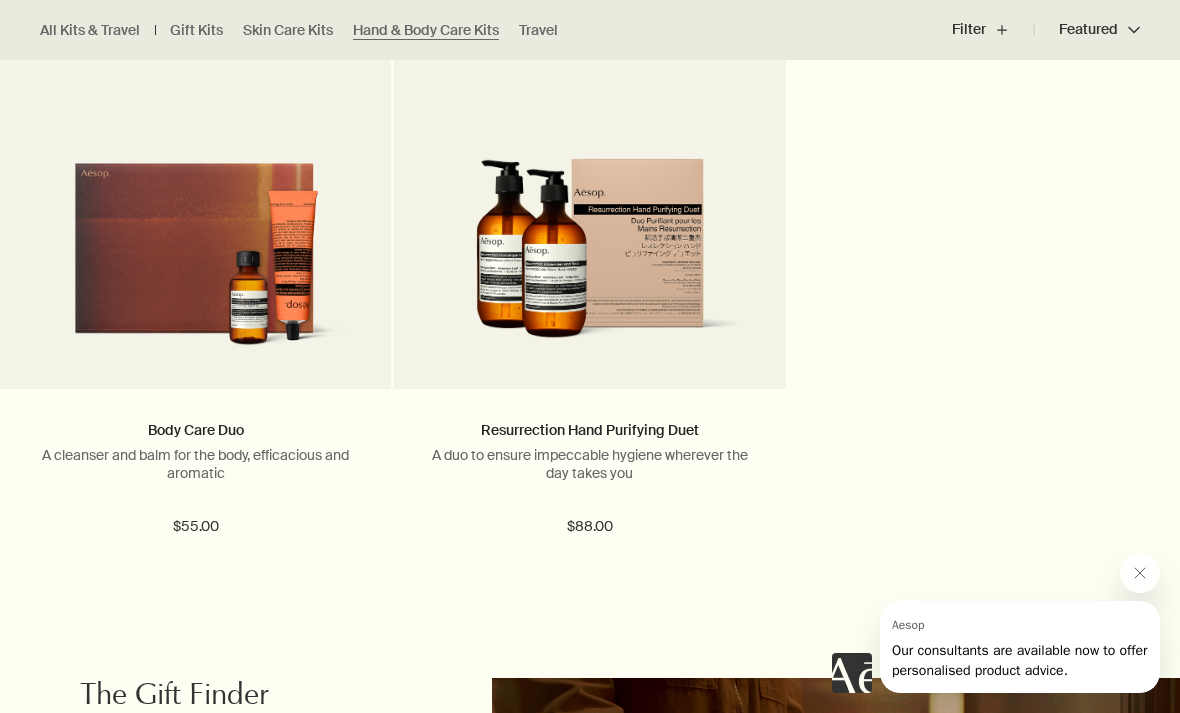 click on "A duo to ensure impeccable hygiene wherever the day takes you" at bounding box center (589, 464) 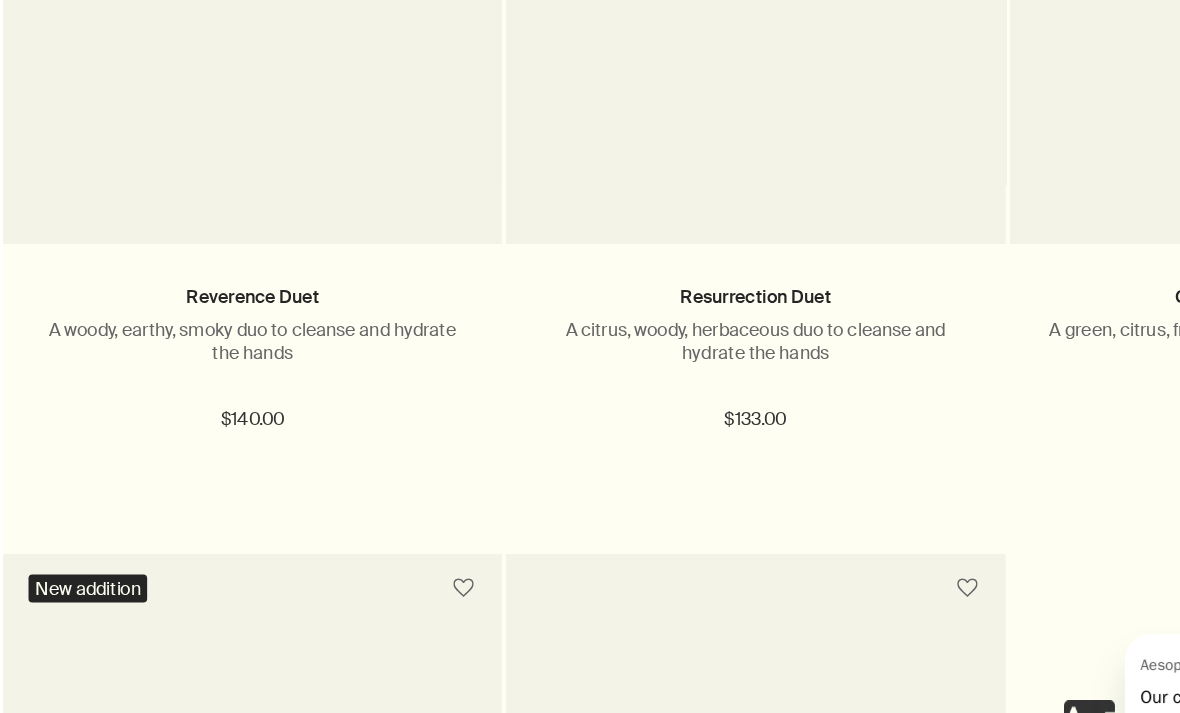 scroll, scrollTop: 785, scrollLeft: 0, axis: vertical 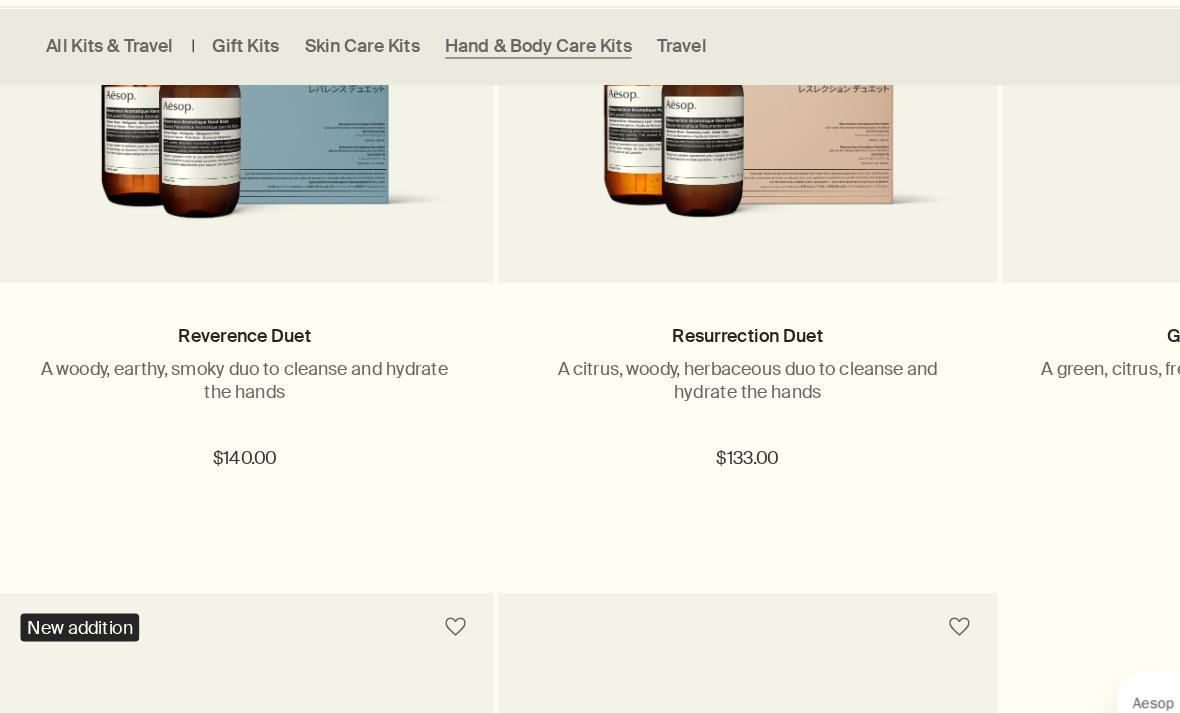 click on "A citrus, woody, herbaceous duo to cleanse and hydrate the hands" at bounding box center [589, 372] 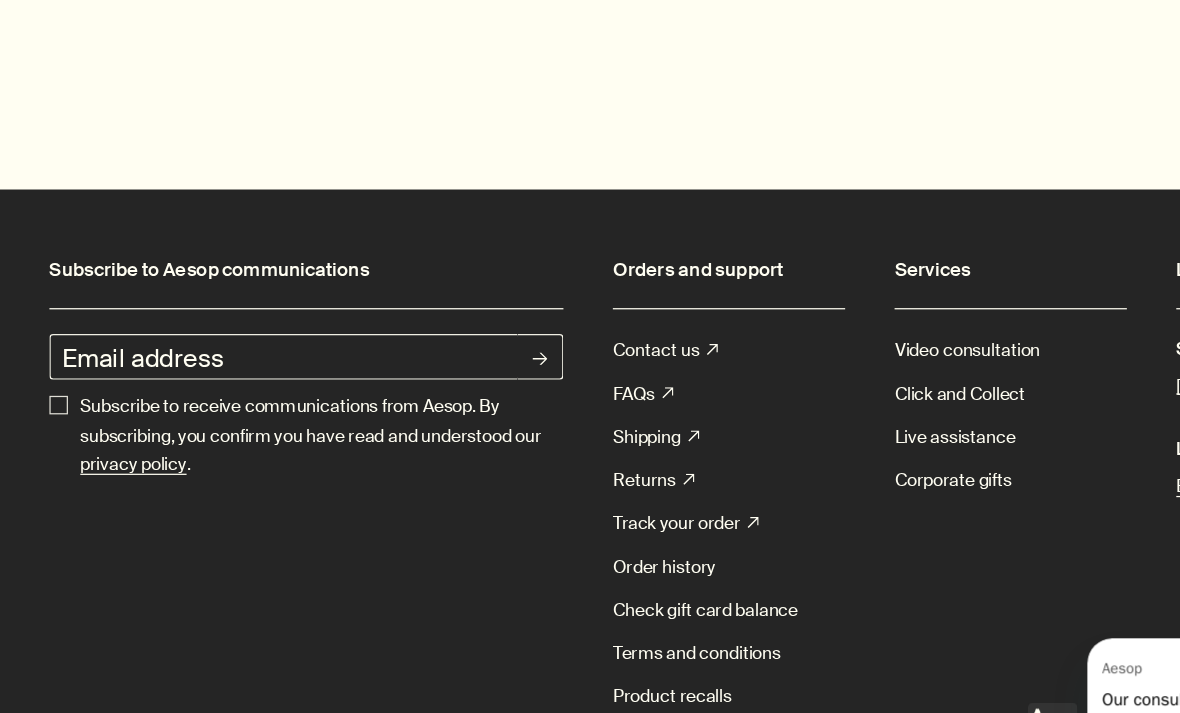 scroll, scrollTop: 2367, scrollLeft: 0, axis: vertical 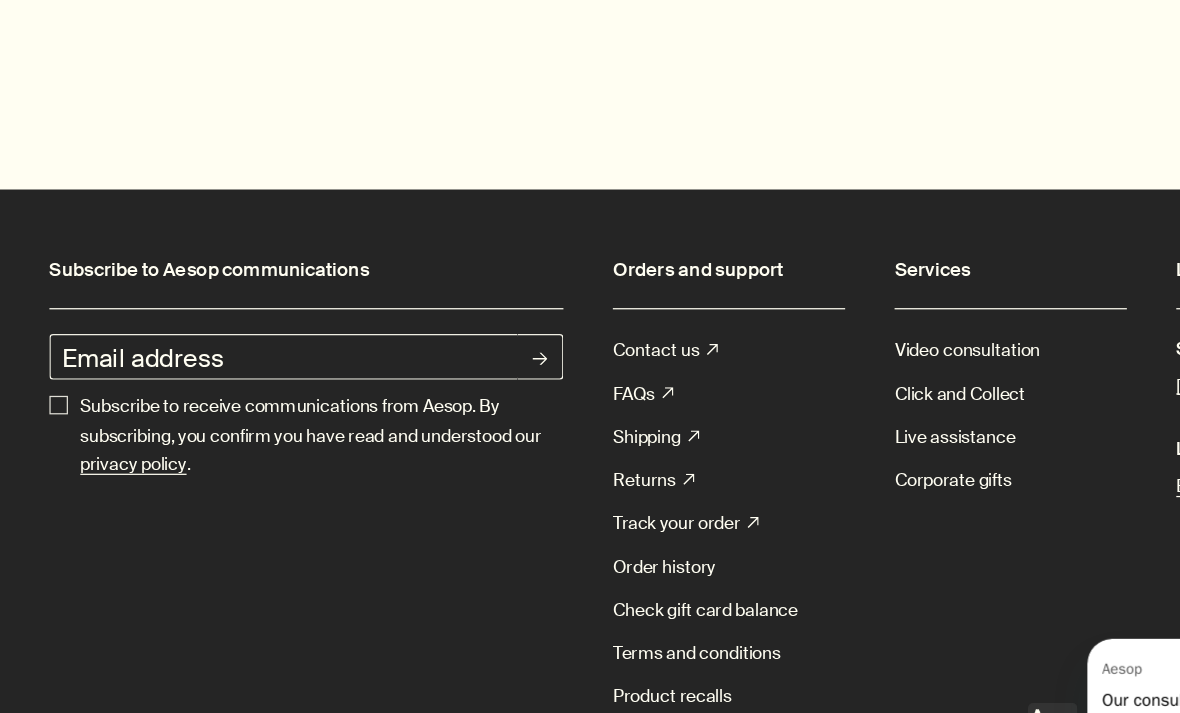 click on "rightUpArrow" 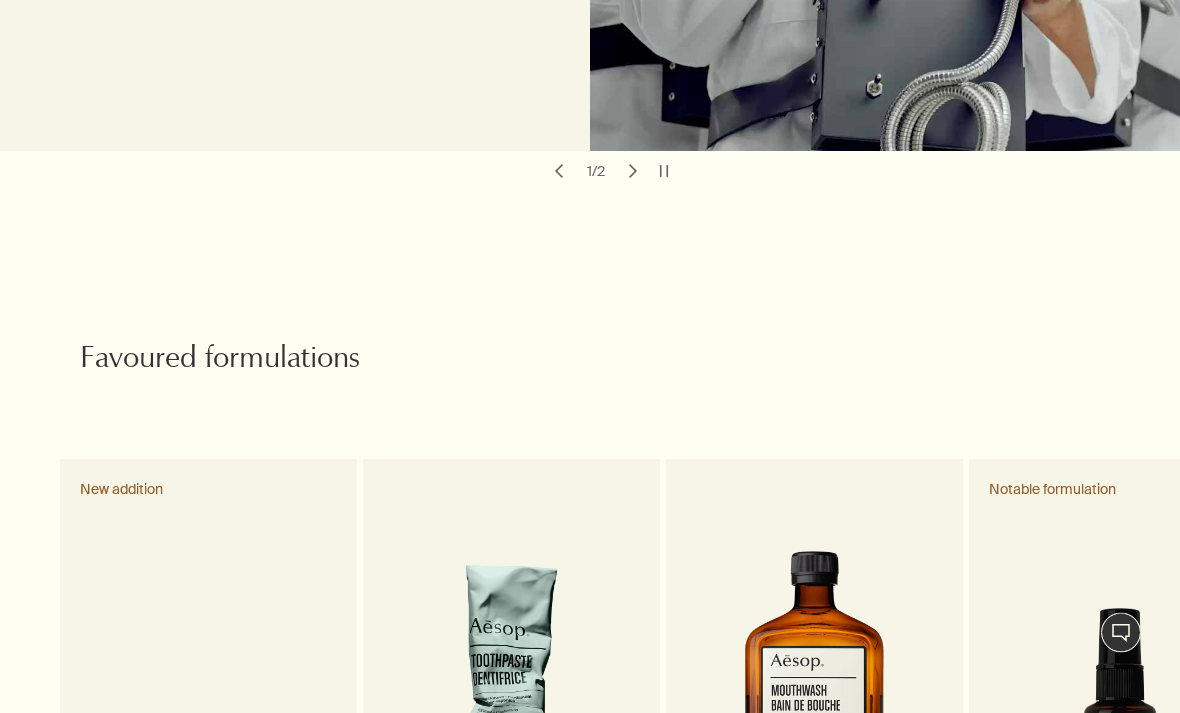scroll, scrollTop: 743, scrollLeft: 0, axis: vertical 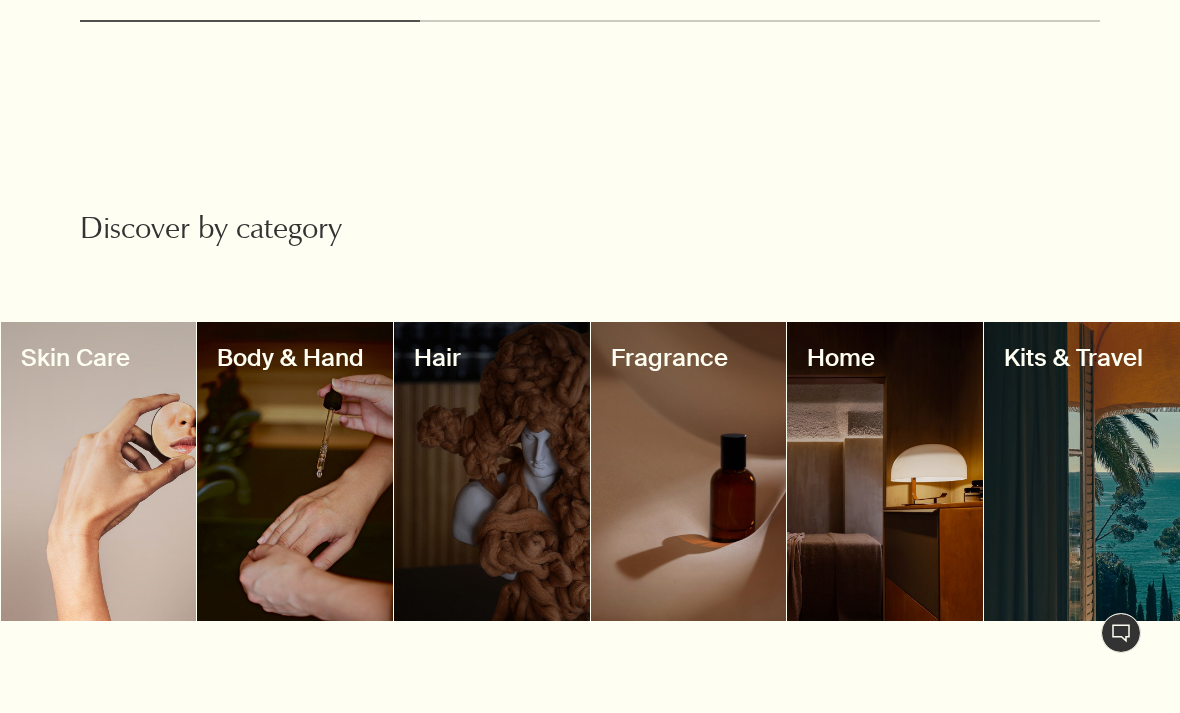 click at bounding box center (1082, 471) 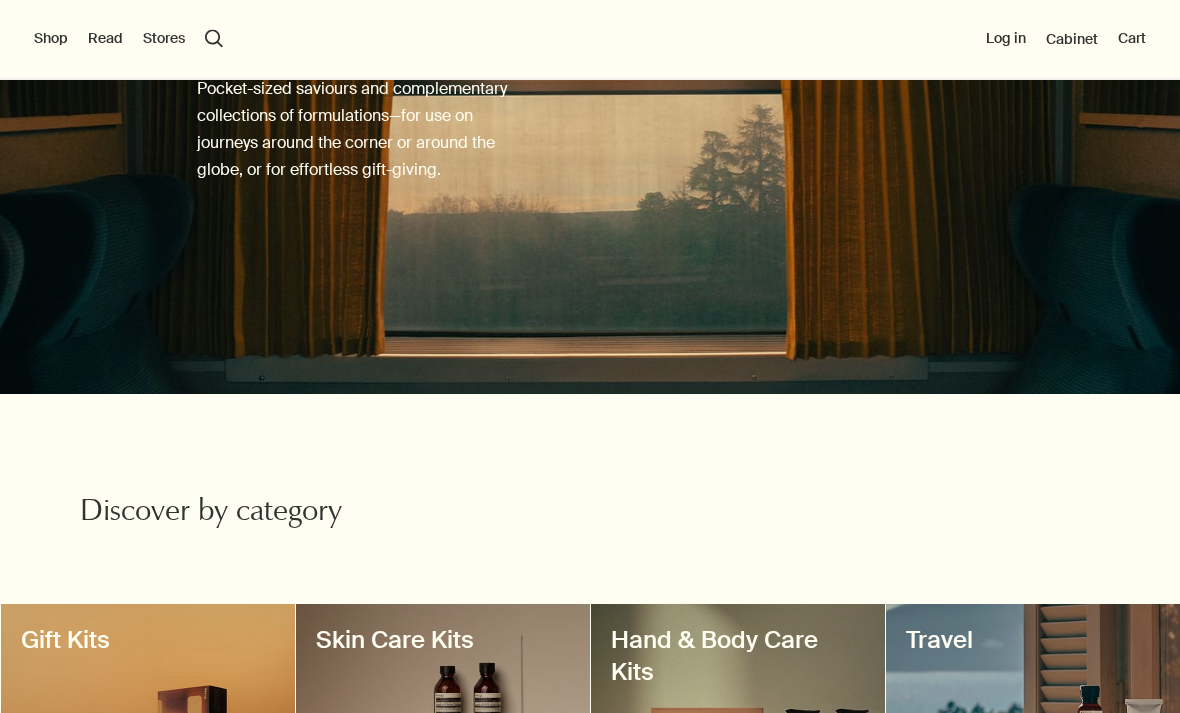 scroll, scrollTop: 495, scrollLeft: 0, axis: vertical 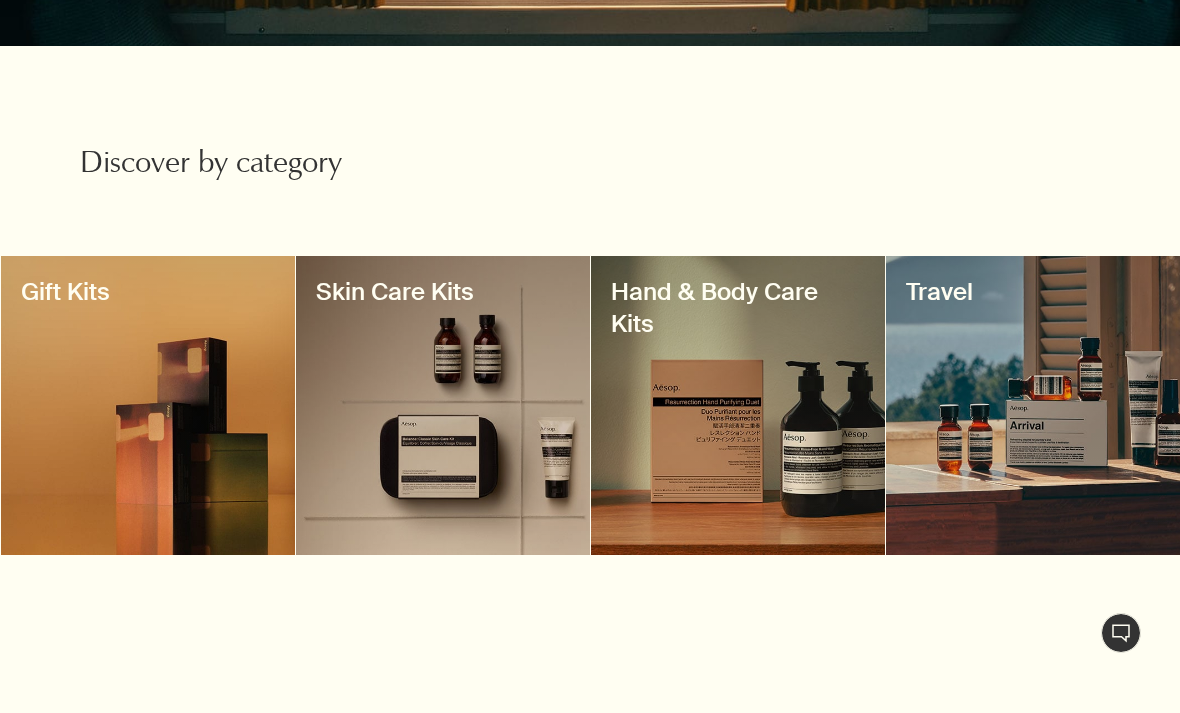 click at bounding box center (1033, 405) 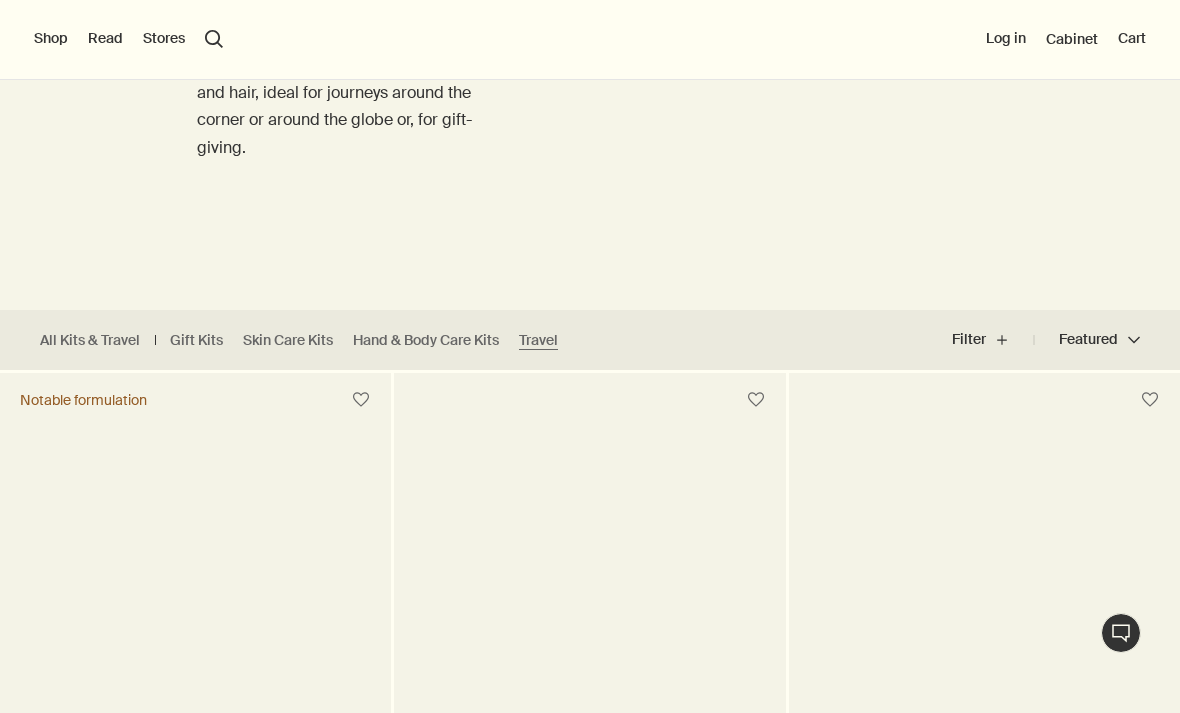 scroll, scrollTop: 331, scrollLeft: 0, axis: vertical 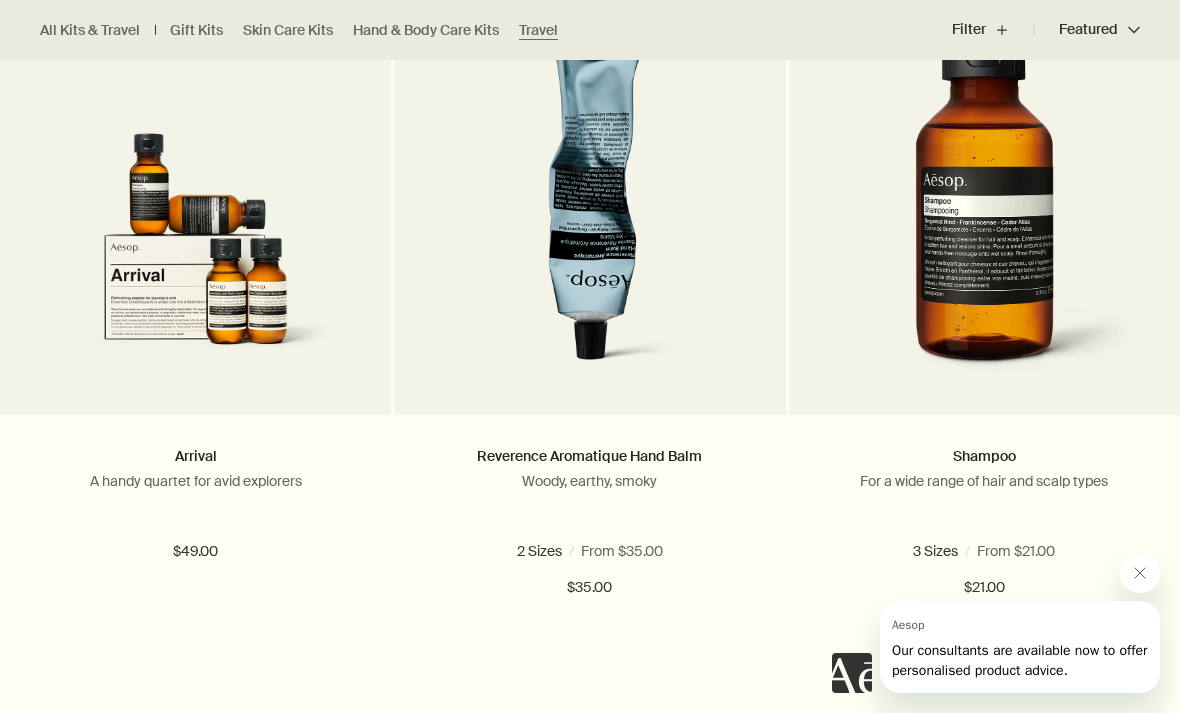 click on "Reverence Aromatique Hand Balm" at bounding box center [589, 456] 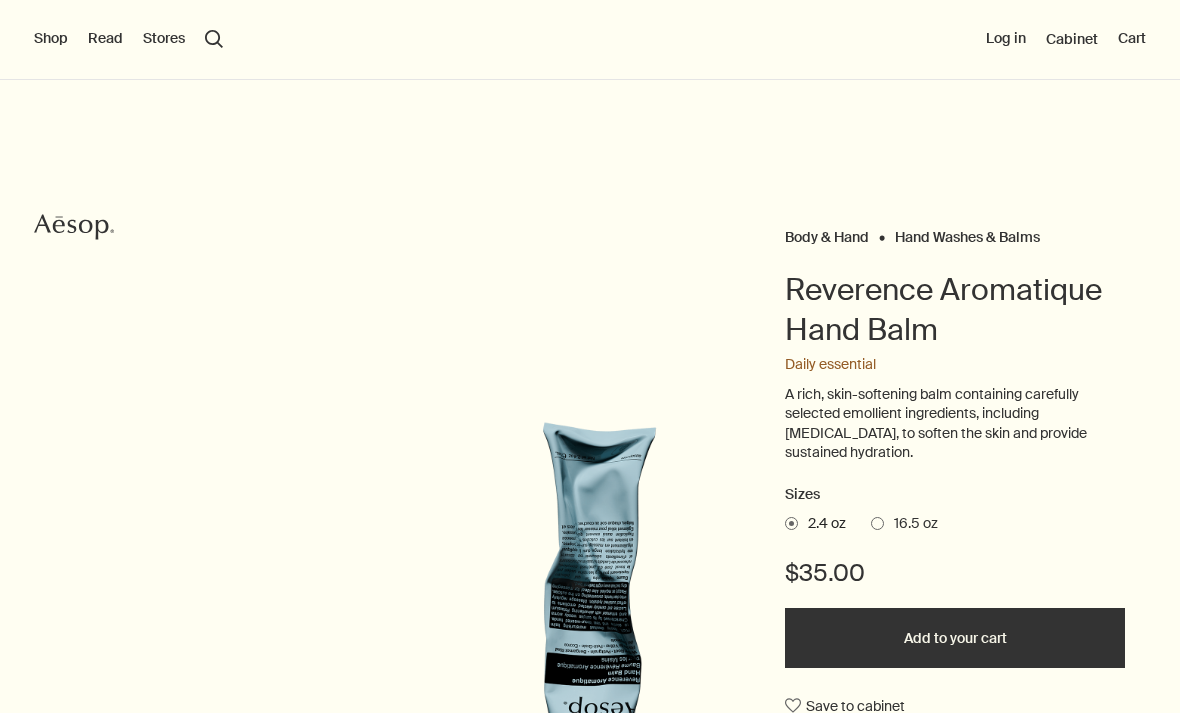 scroll, scrollTop: 0, scrollLeft: 0, axis: both 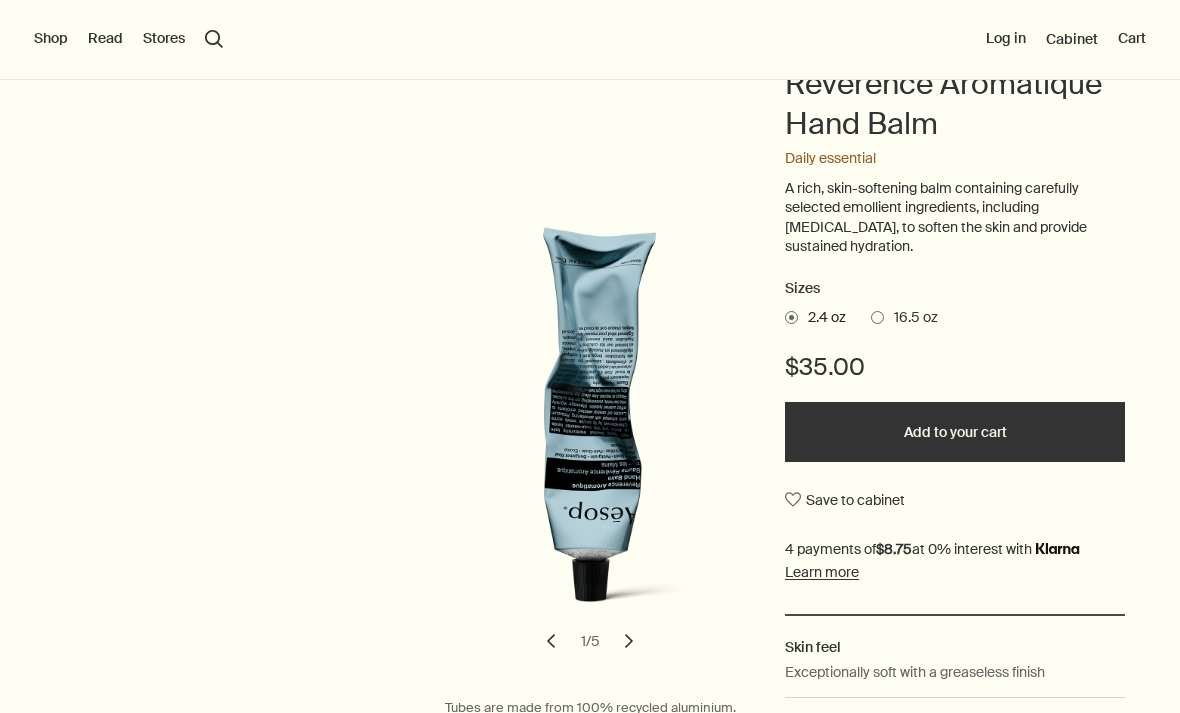 click on "16.5 oz" at bounding box center (911, 318) 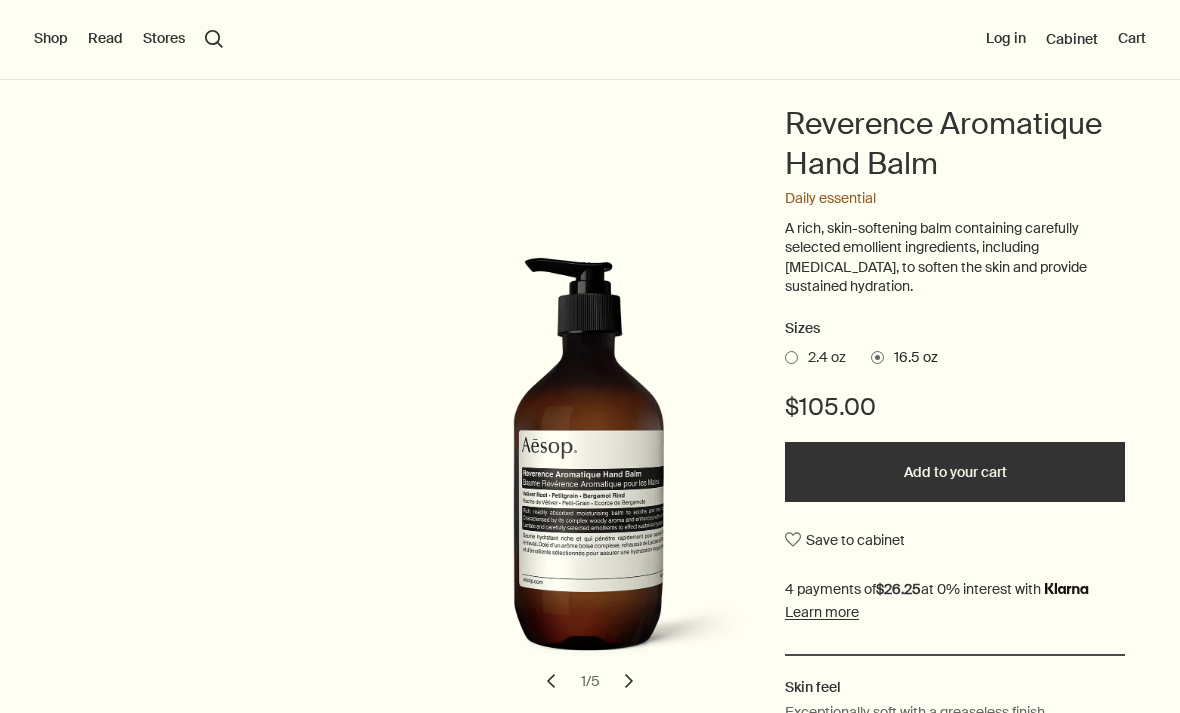 scroll, scrollTop: 163, scrollLeft: 0, axis: vertical 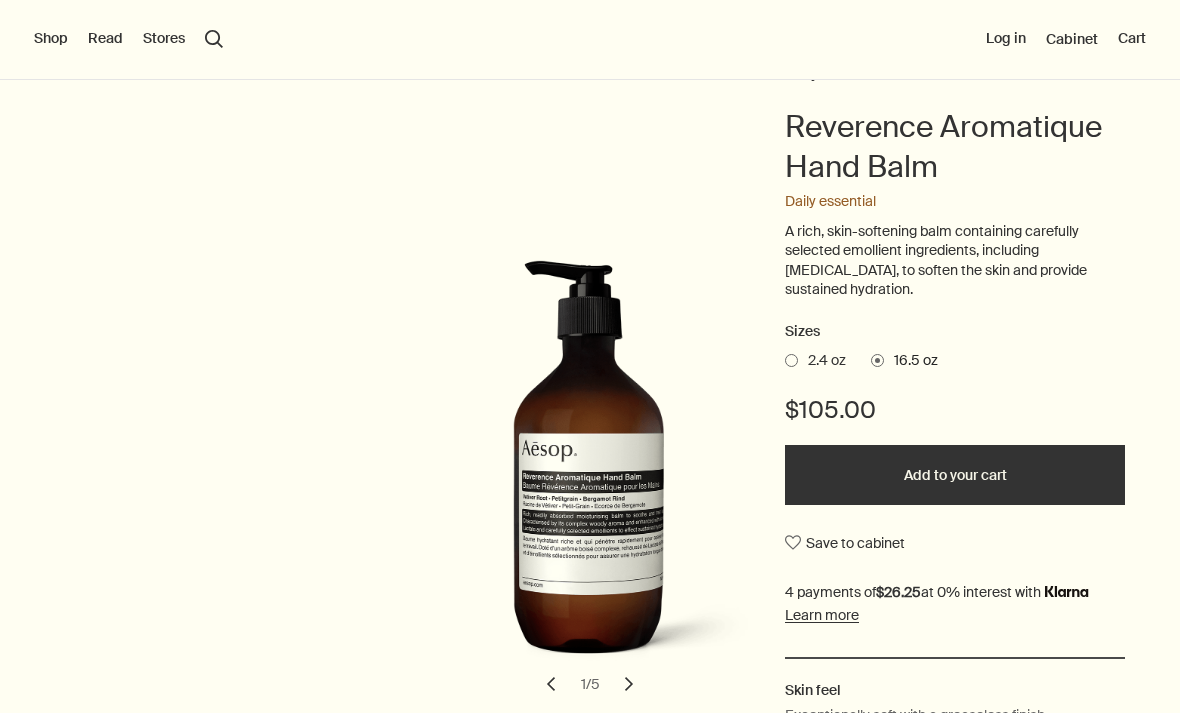 click on "2.4 oz" at bounding box center (822, 361) 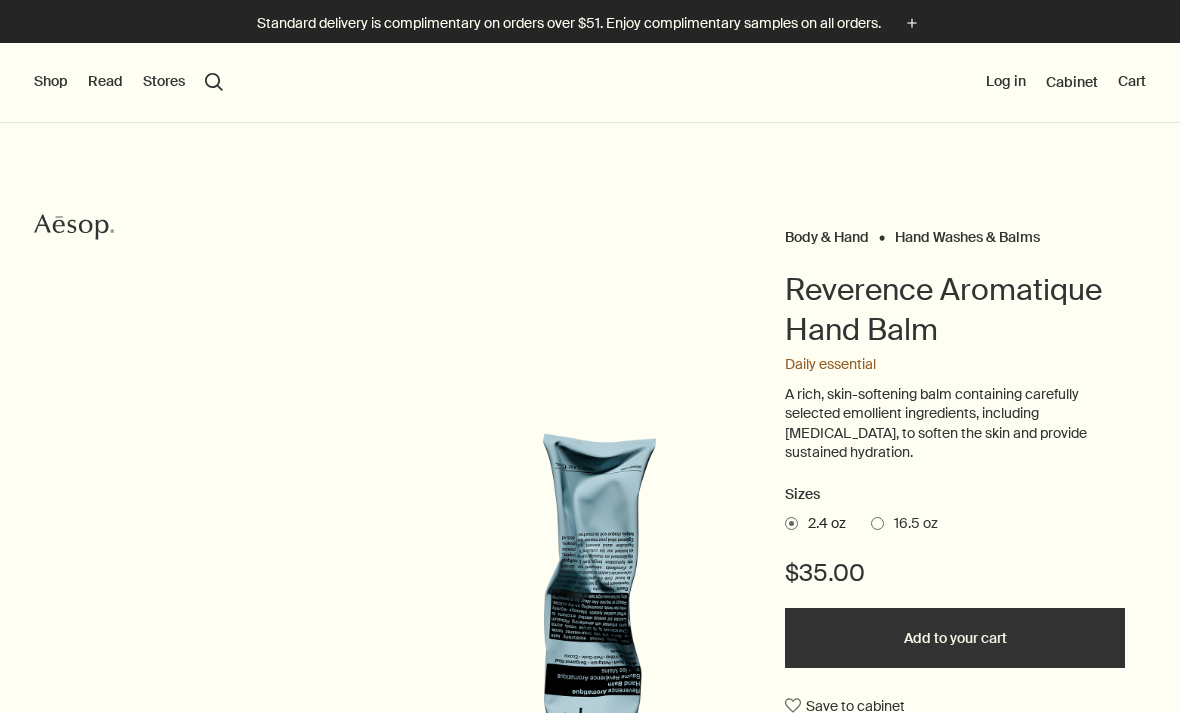 scroll, scrollTop: 0, scrollLeft: 0, axis: both 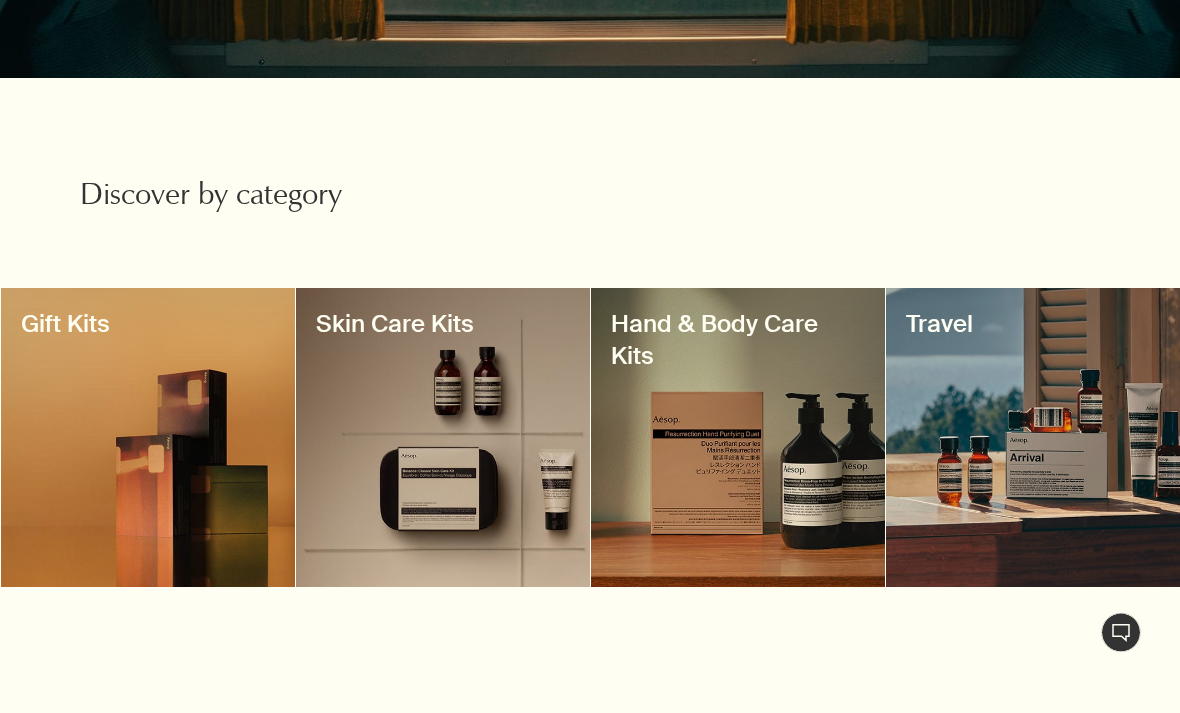 click at bounding box center (443, 438) 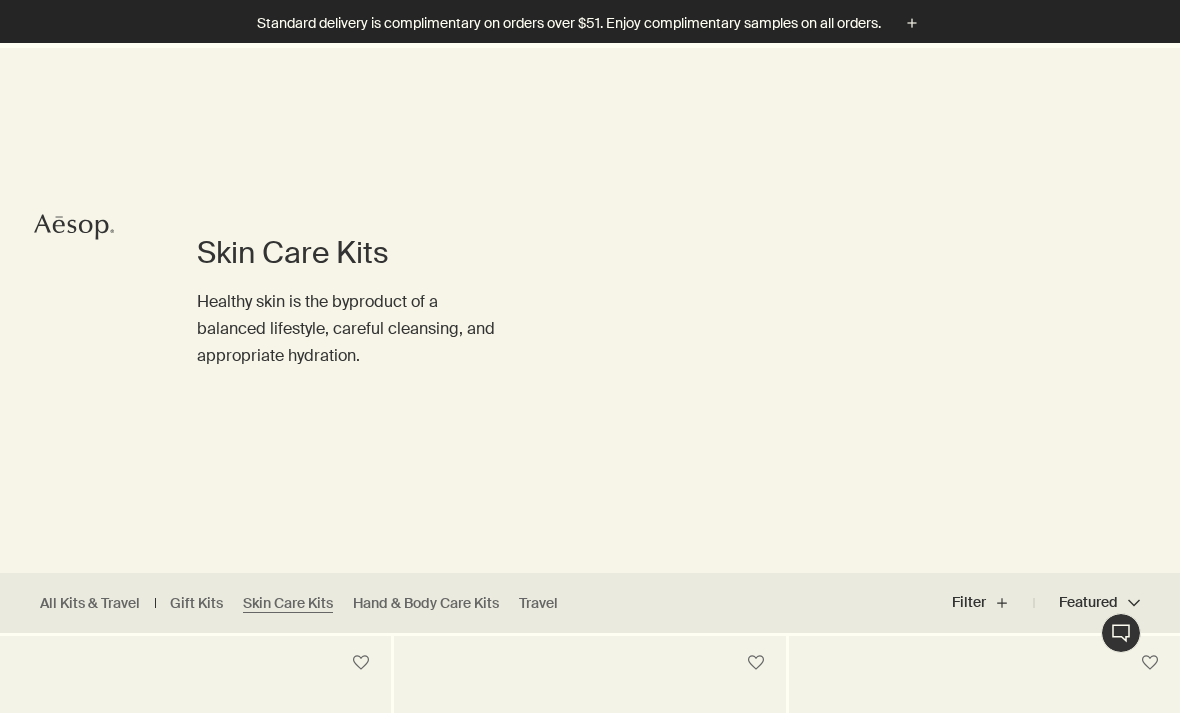 scroll, scrollTop: 443, scrollLeft: 0, axis: vertical 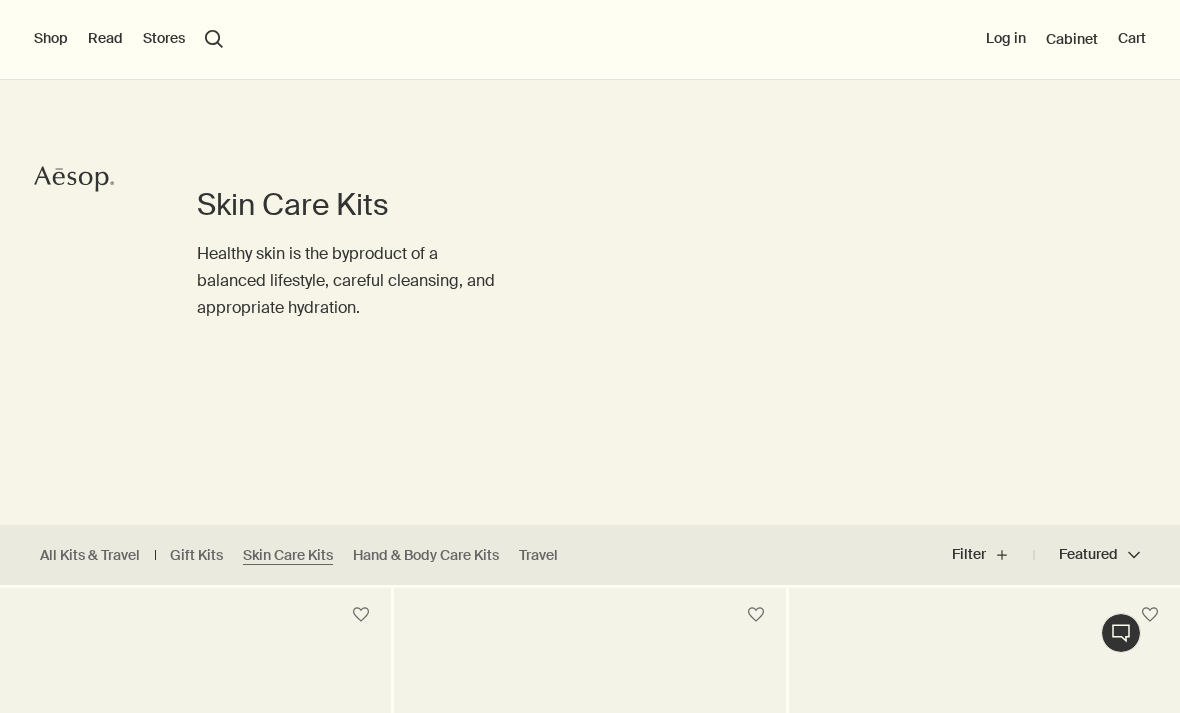 click on "Hand & Body Care Kits" at bounding box center [426, 555] 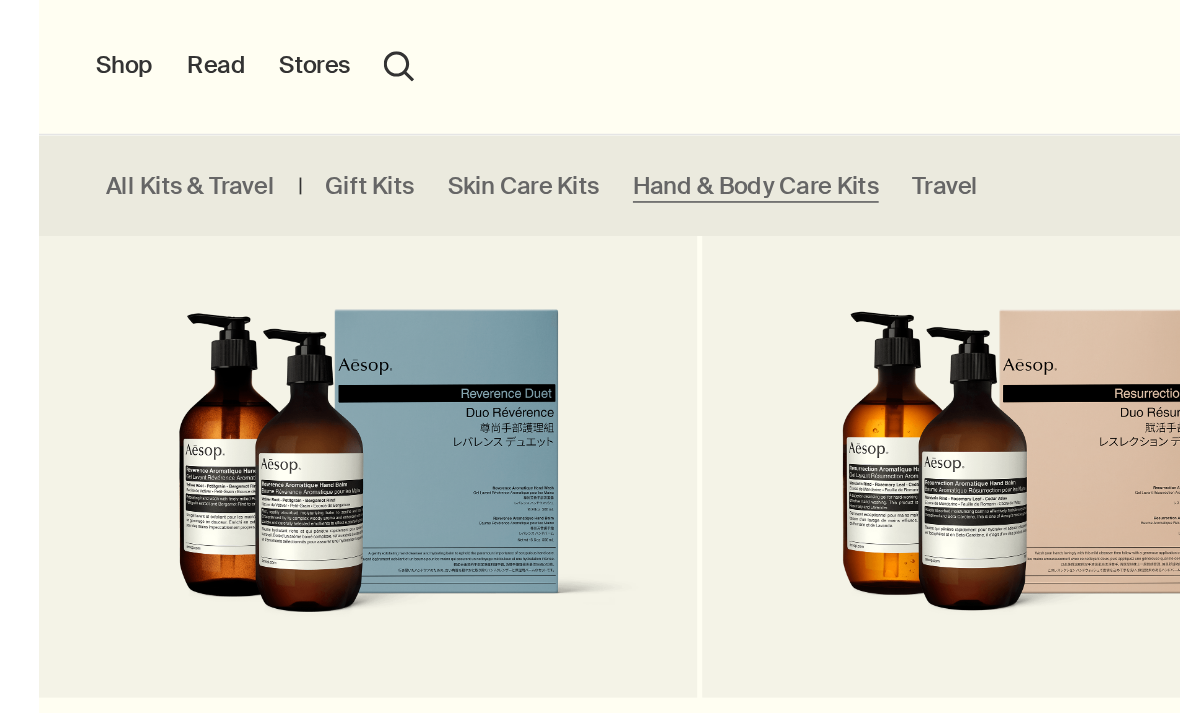 scroll, scrollTop: 368, scrollLeft: 0, axis: vertical 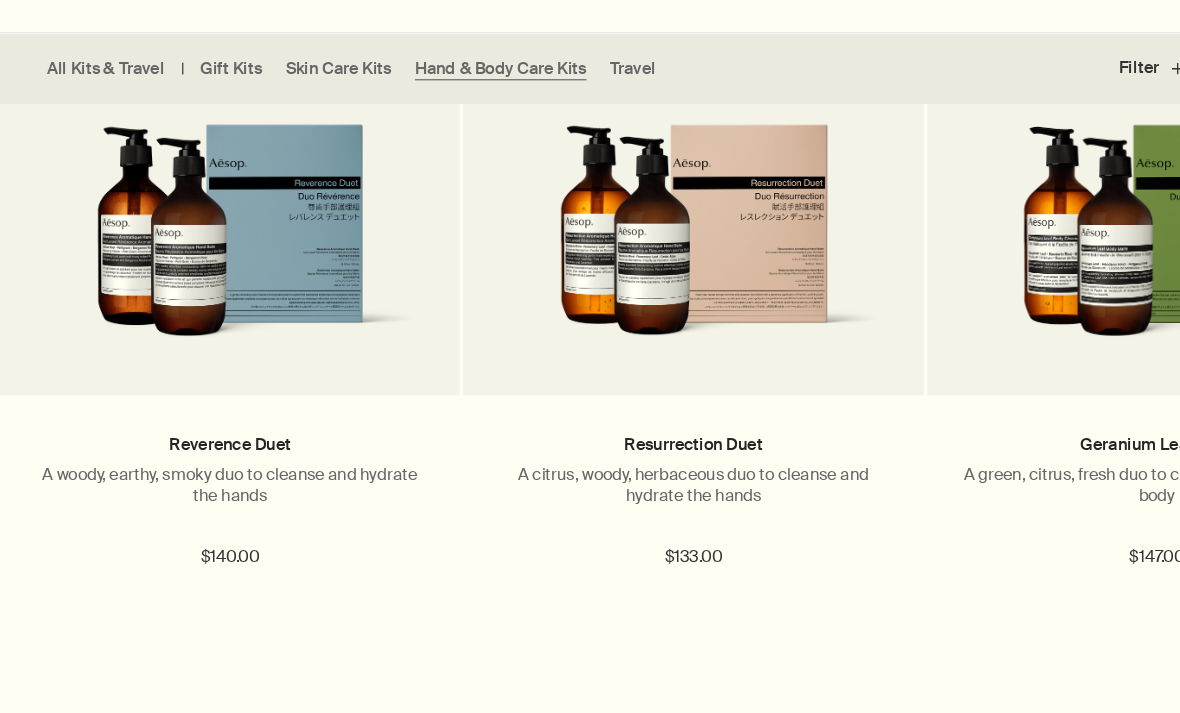 click on "A citrus, woody, herbaceous duo to cleanse and hydrate the hands" at bounding box center (589, 464) 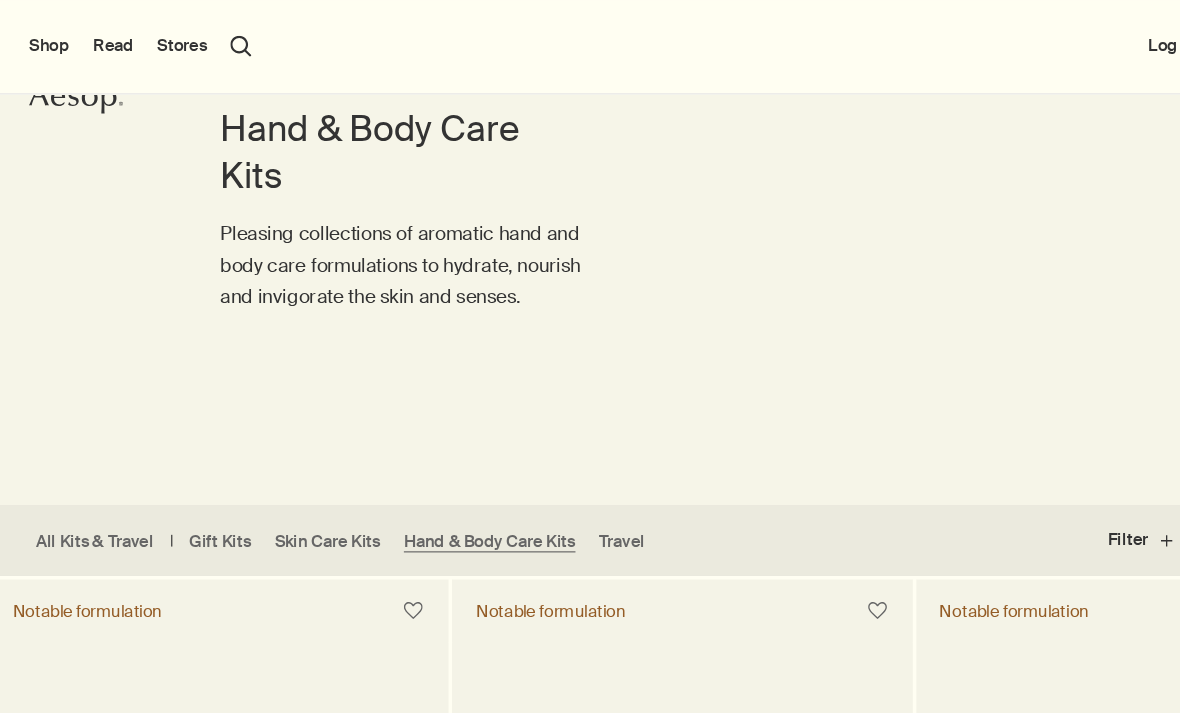 scroll, scrollTop: 141, scrollLeft: 0, axis: vertical 